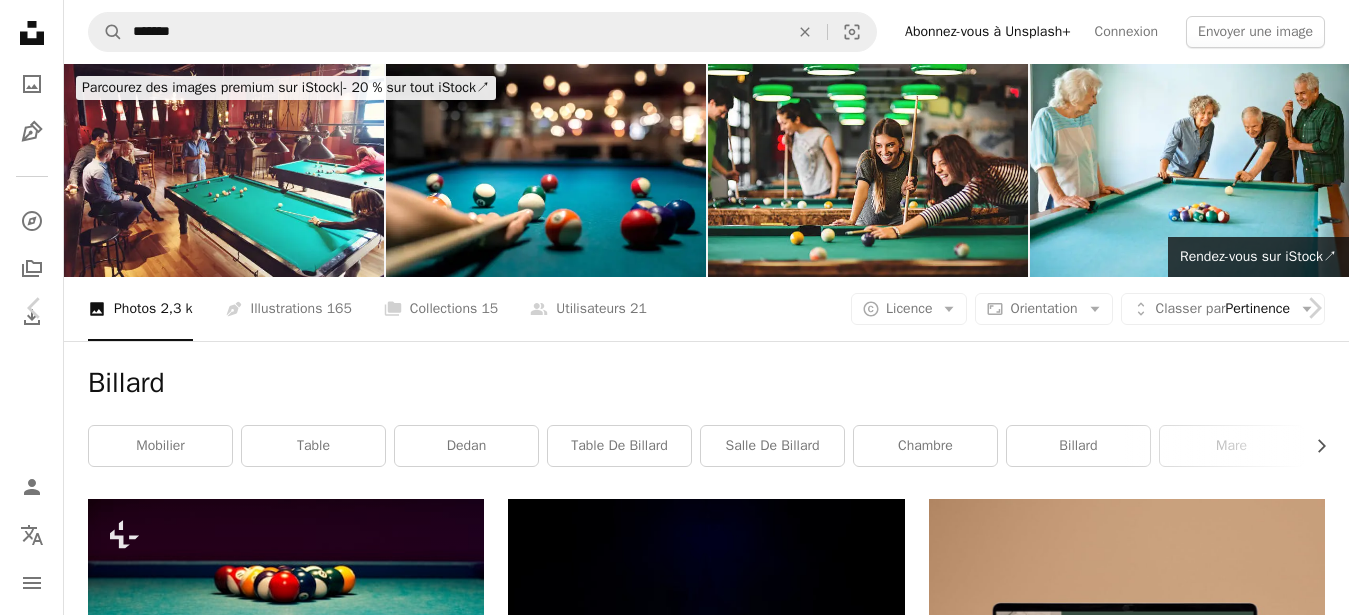 scroll, scrollTop: 5523, scrollLeft: 0, axis: vertical 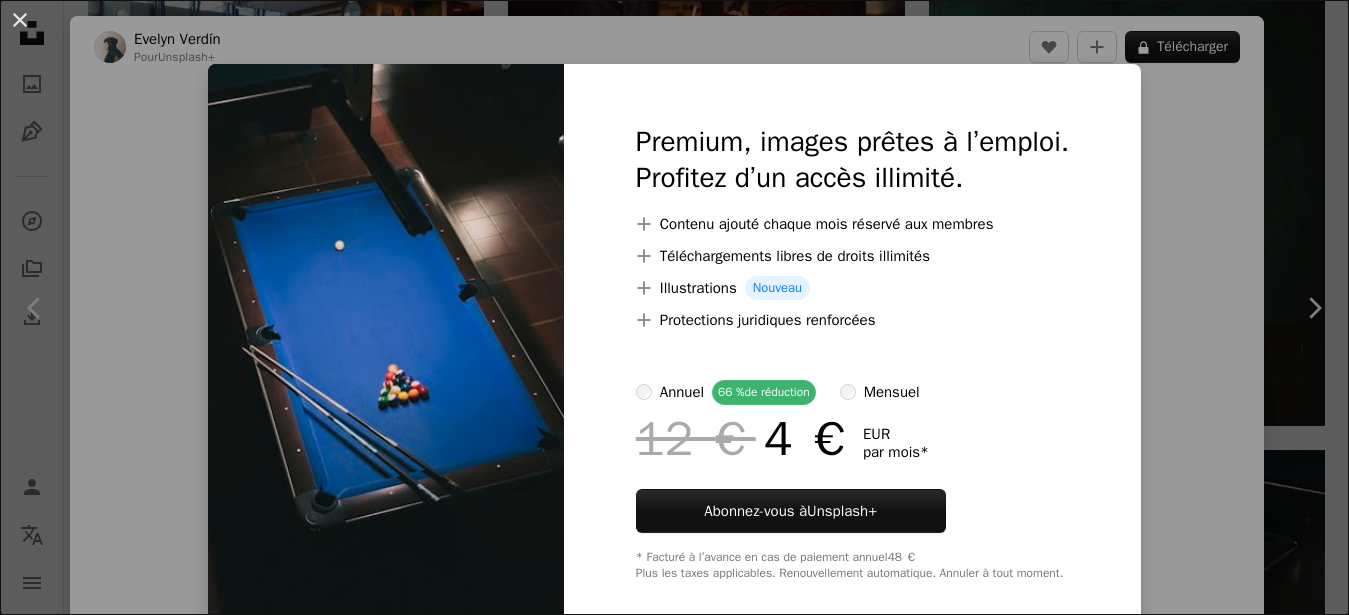 click on "An X shape Premium, images prêtes à l’emploi. Profitez d’un accès illimité. A plus sign Contenu ajouté chaque mois réservé aux membres A plus sign Téléchargements libres de droits illimités A plus sign Illustrations  Nouveau A plus sign Protections juridiques renforcées annuel 66 %  de réduction mensuel 12 €   4 € EUR par mois * Abonnez-vous à  Unsplash+ * Facturé à l’avance en cas de paiement annuel  48 € Plus les taxes applicables. Renouvellement automatique. Annuler à tout moment." at bounding box center (674, 307) 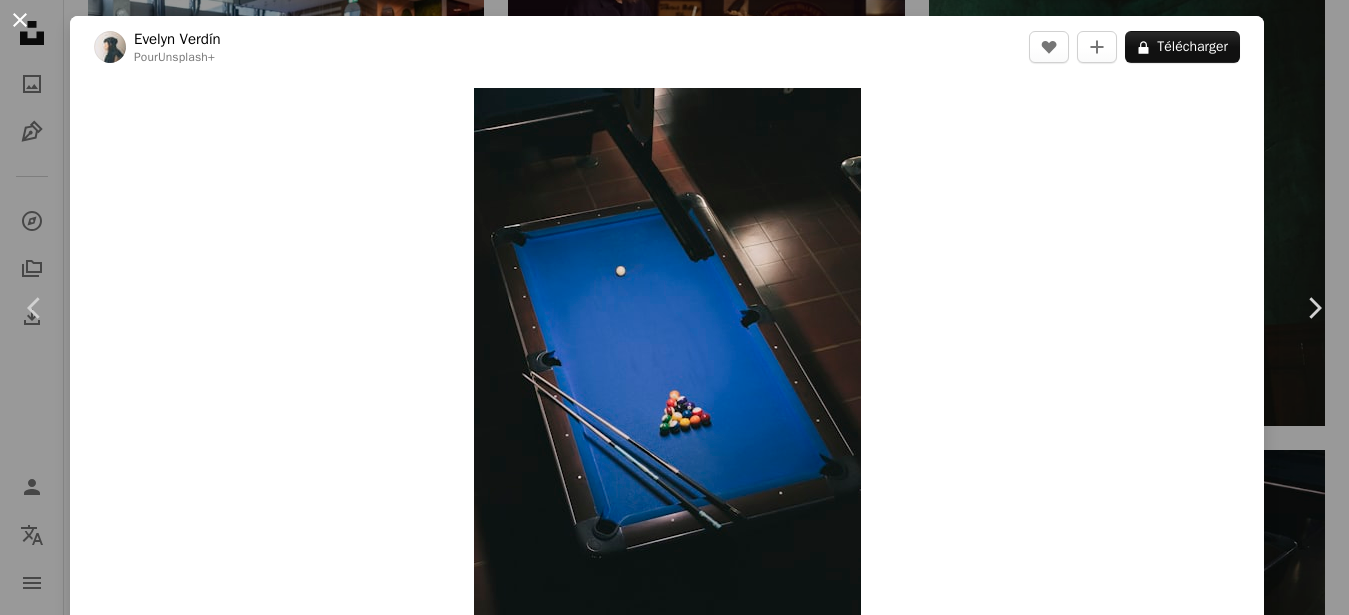 click on "An X shape" at bounding box center (20, 20) 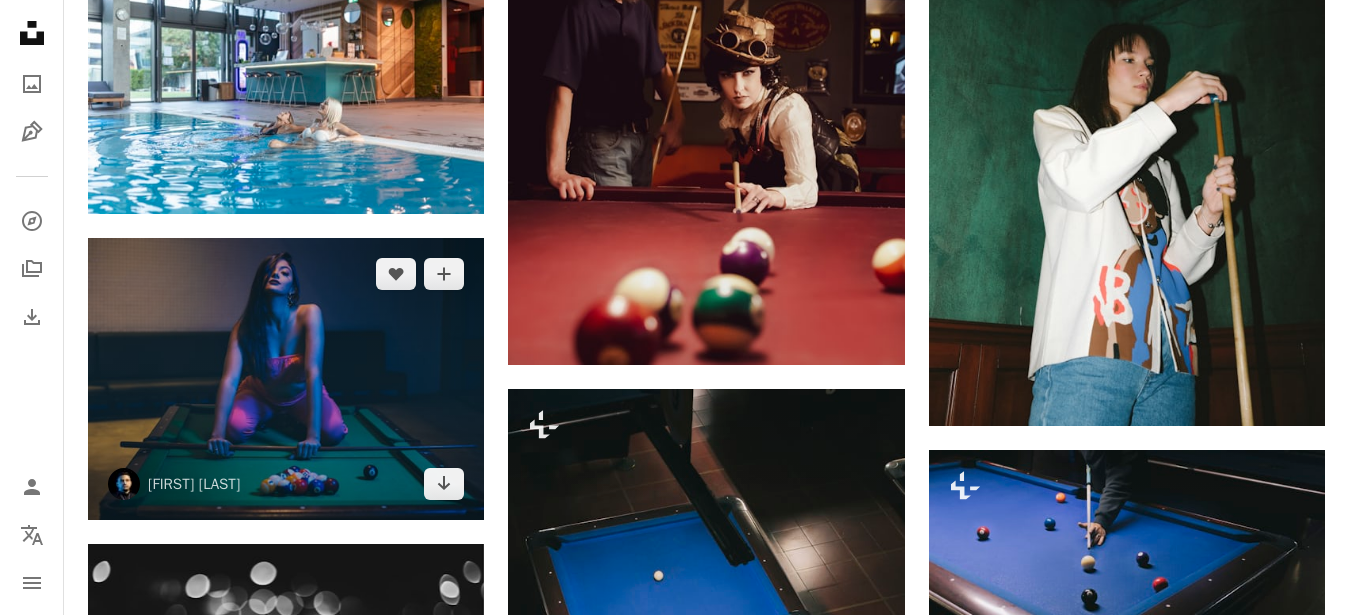 scroll, scrollTop: 5522, scrollLeft: 0, axis: vertical 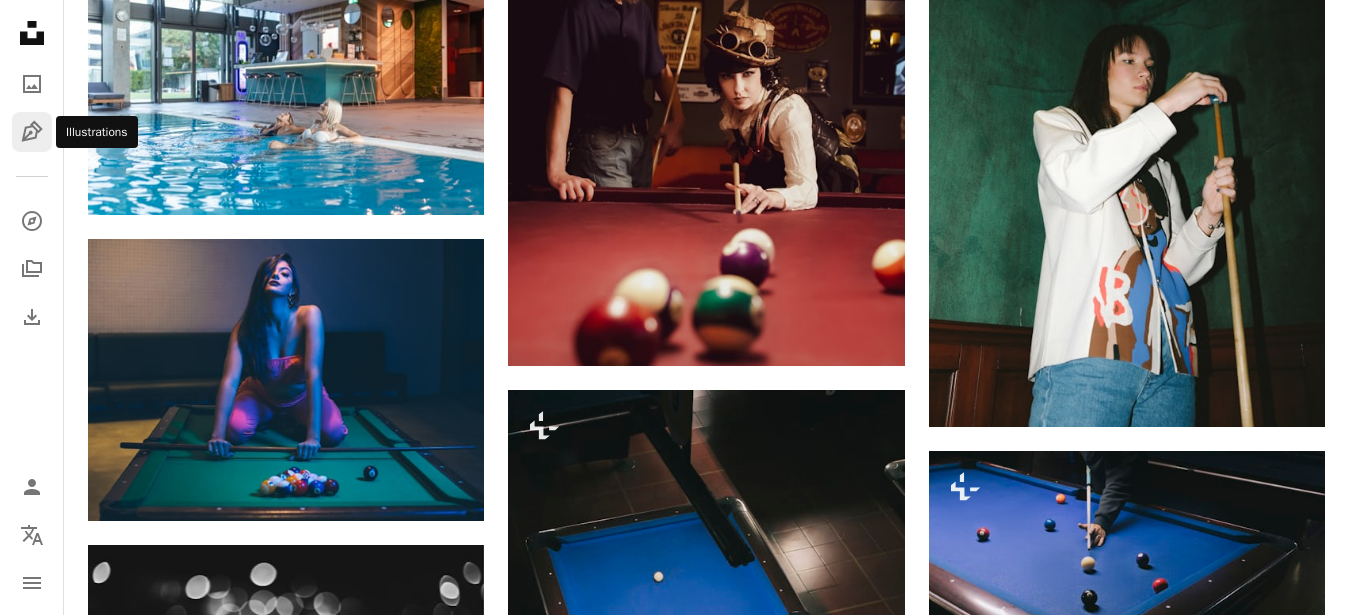 click on "Pen Tool" 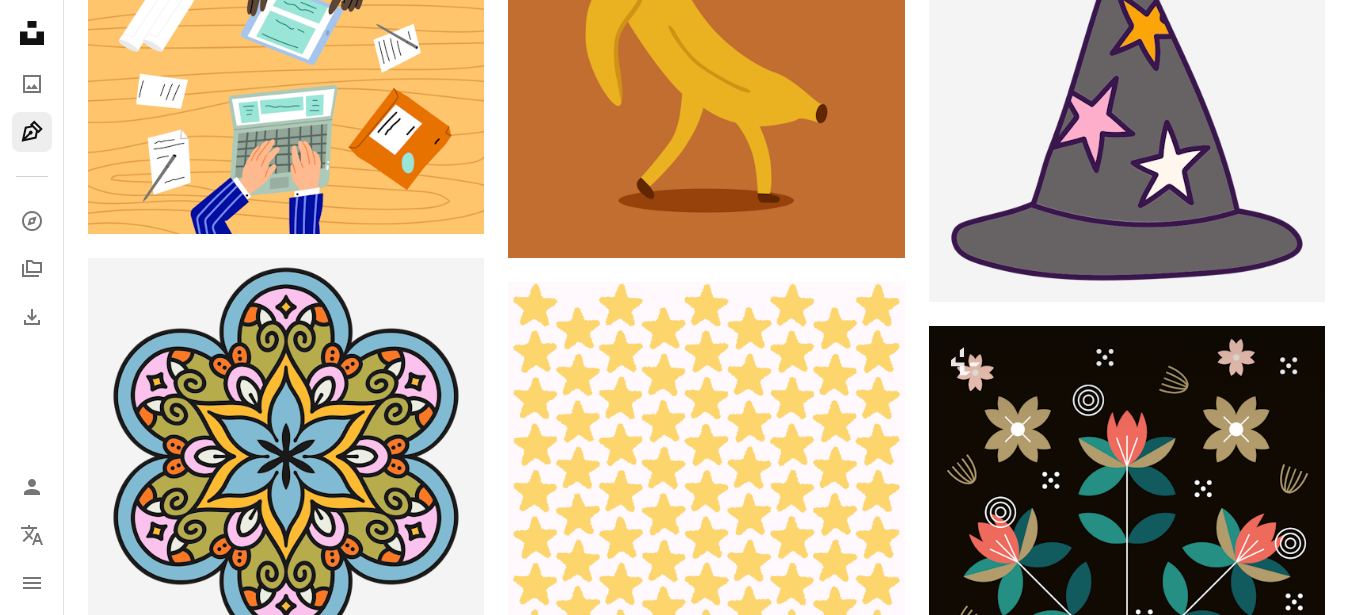 scroll, scrollTop: 510, scrollLeft: 0, axis: vertical 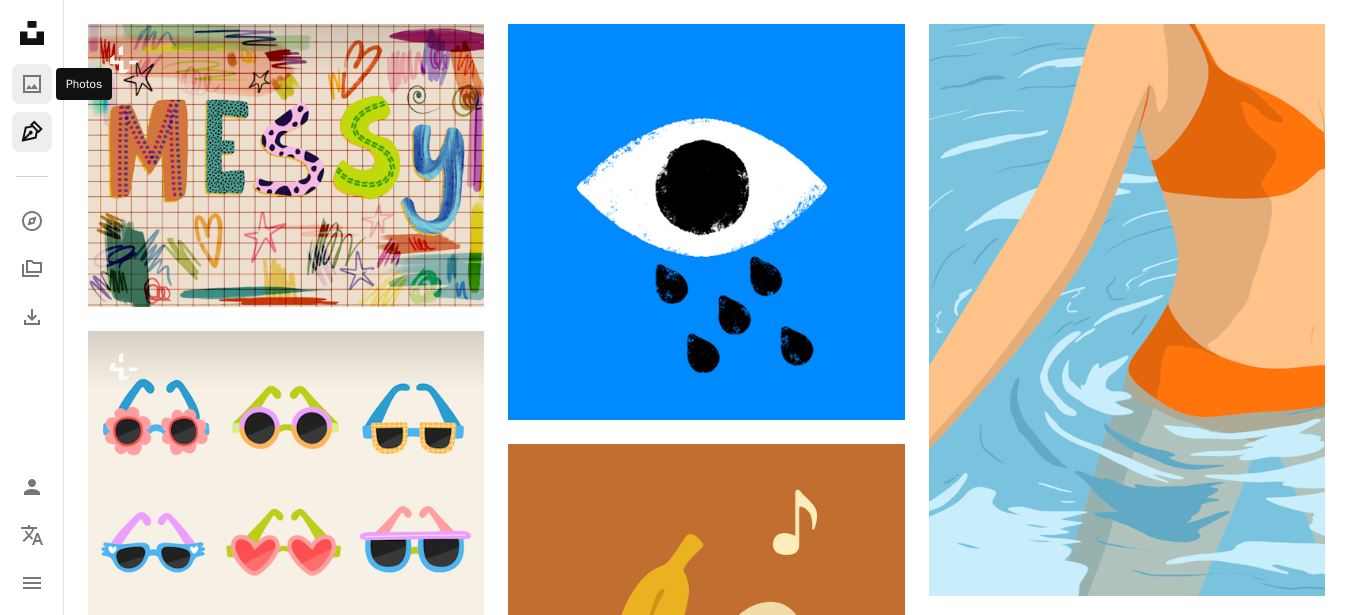 click on "A photo" at bounding box center (32, 84) 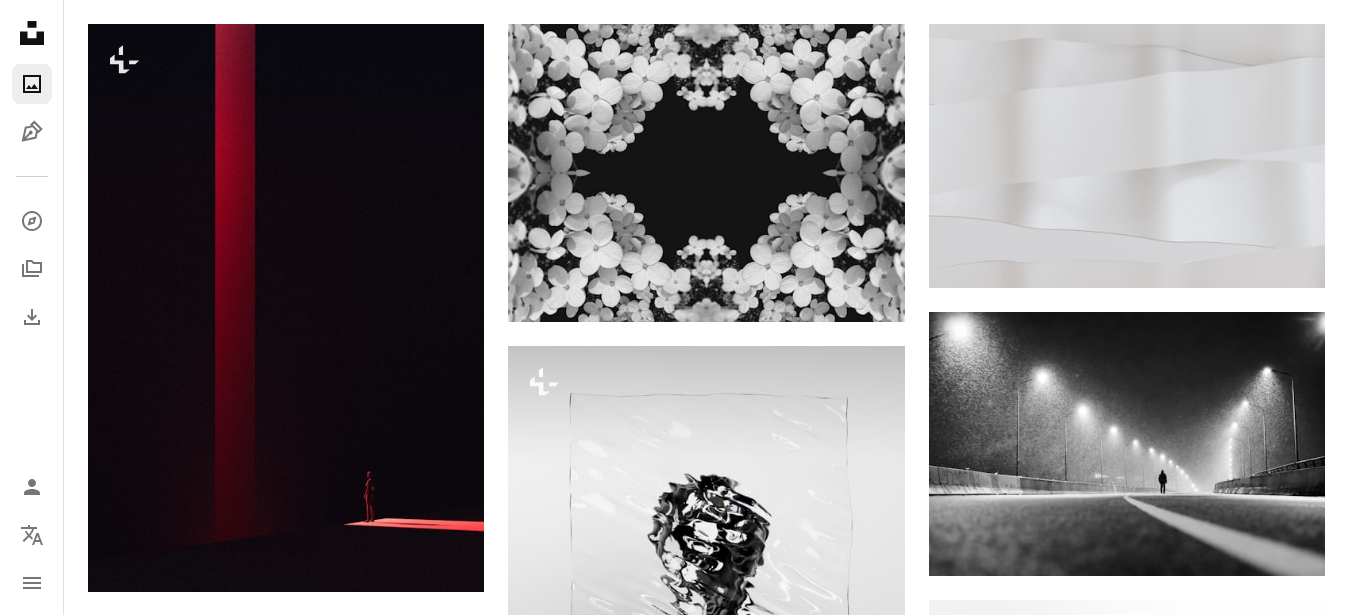 scroll, scrollTop: 0, scrollLeft: 0, axis: both 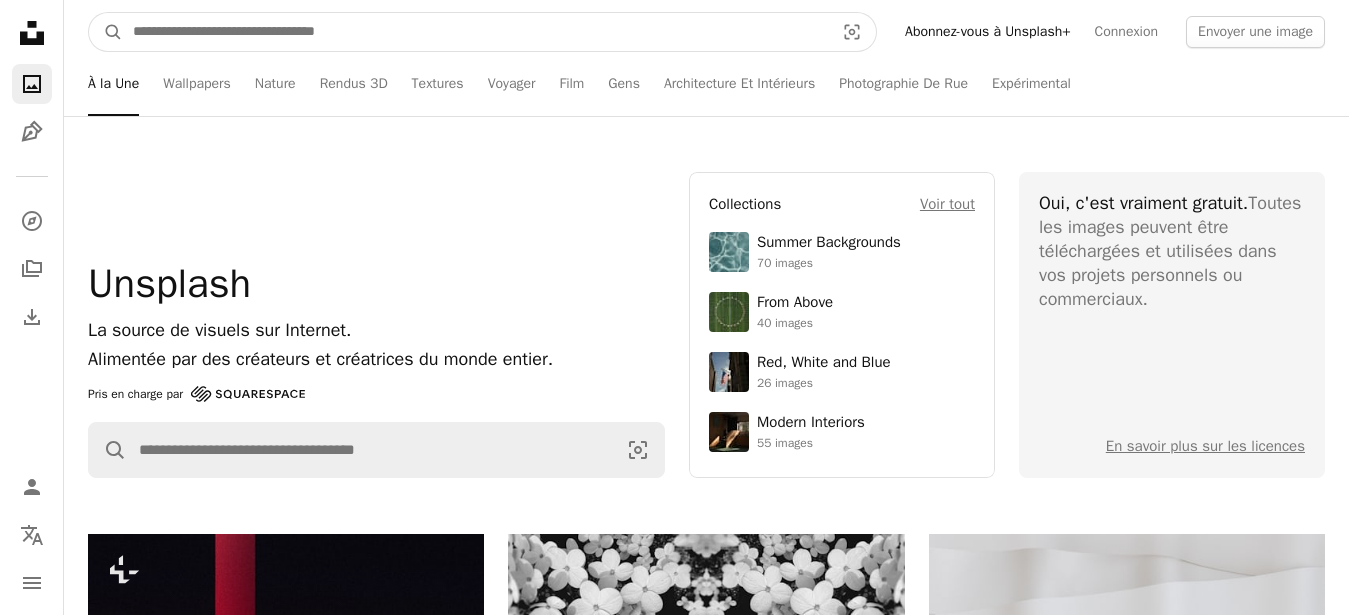 click at bounding box center (475, 32) 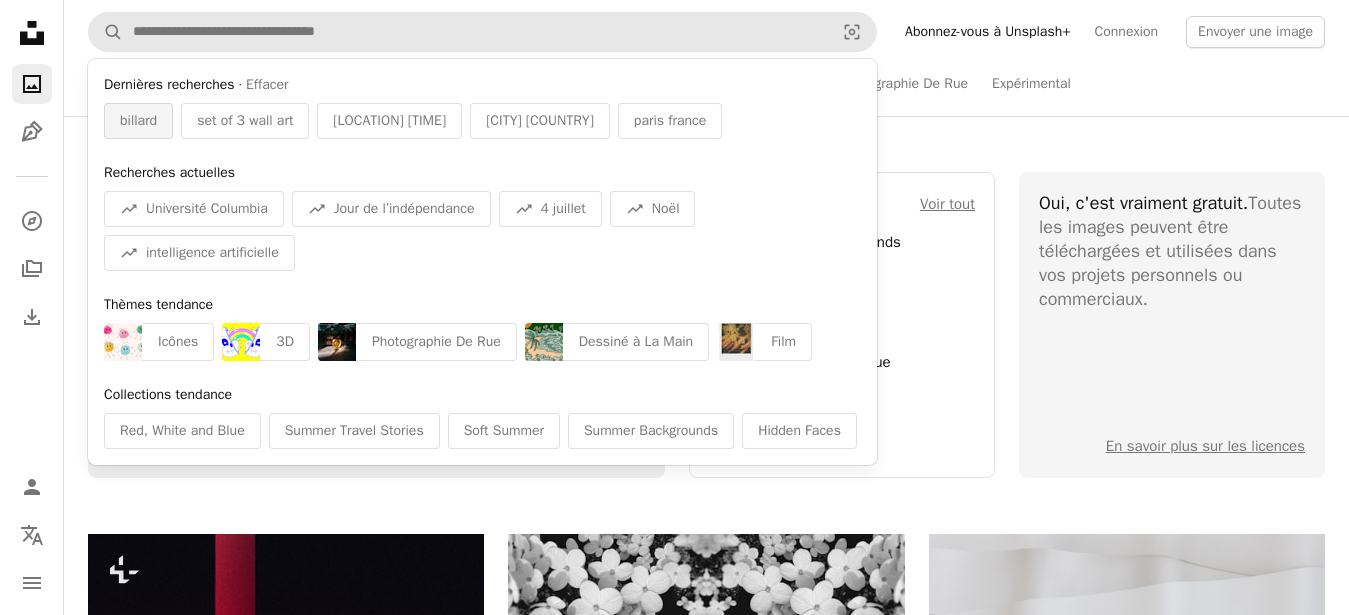 click on "billard" at bounding box center (138, 121) 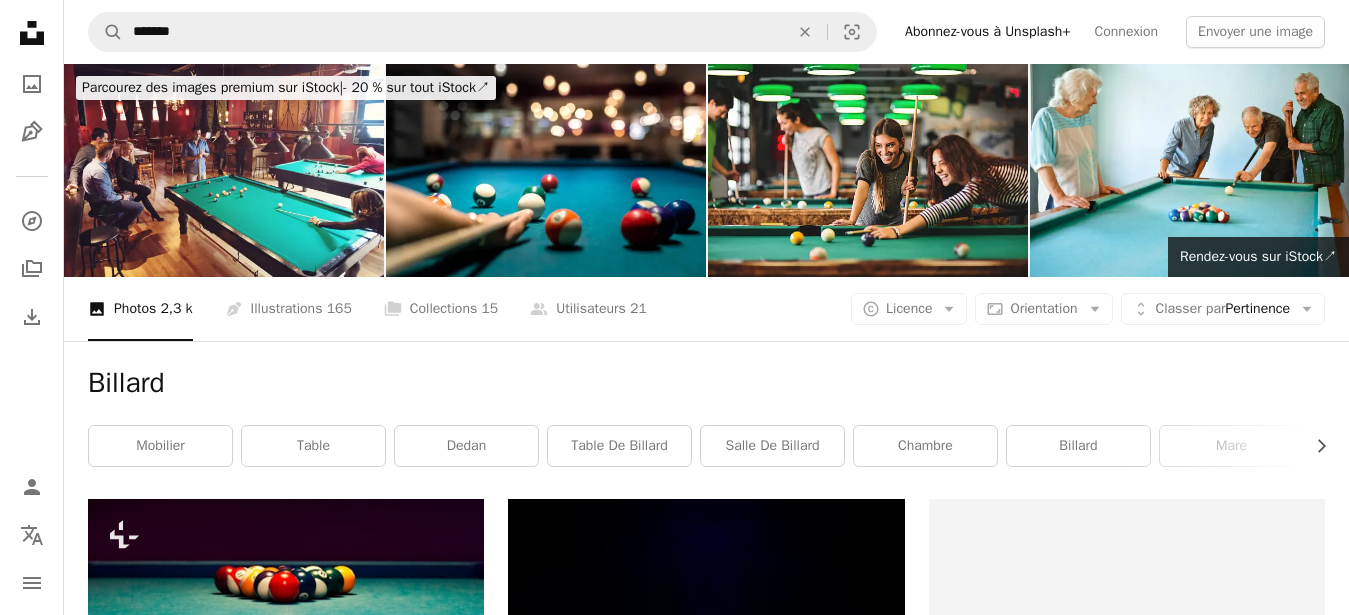 click on "Unsplash logo Accueil Unsplash" 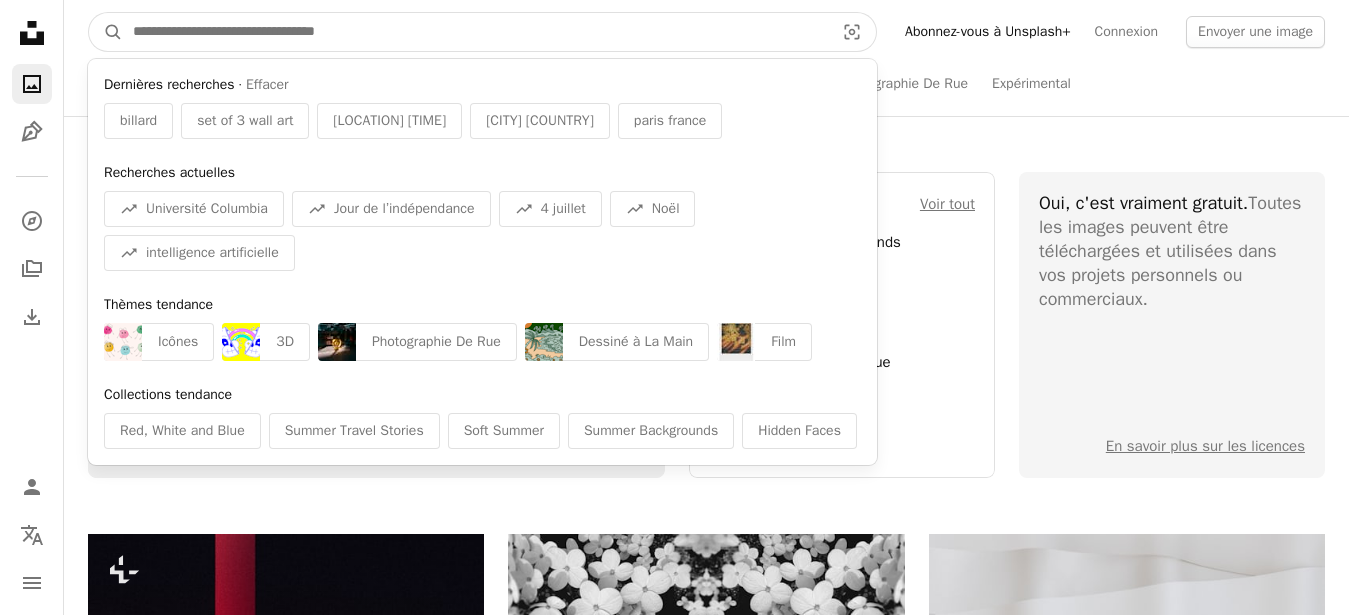 click at bounding box center (475, 32) 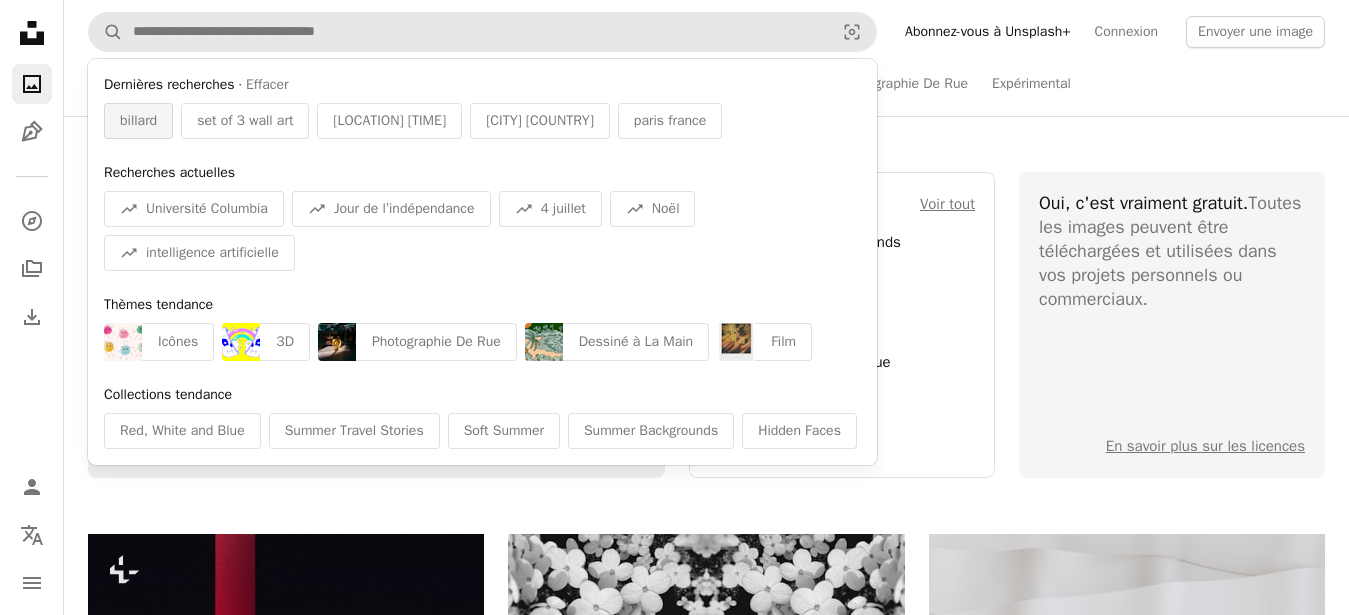 click on "billard" at bounding box center (138, 121) 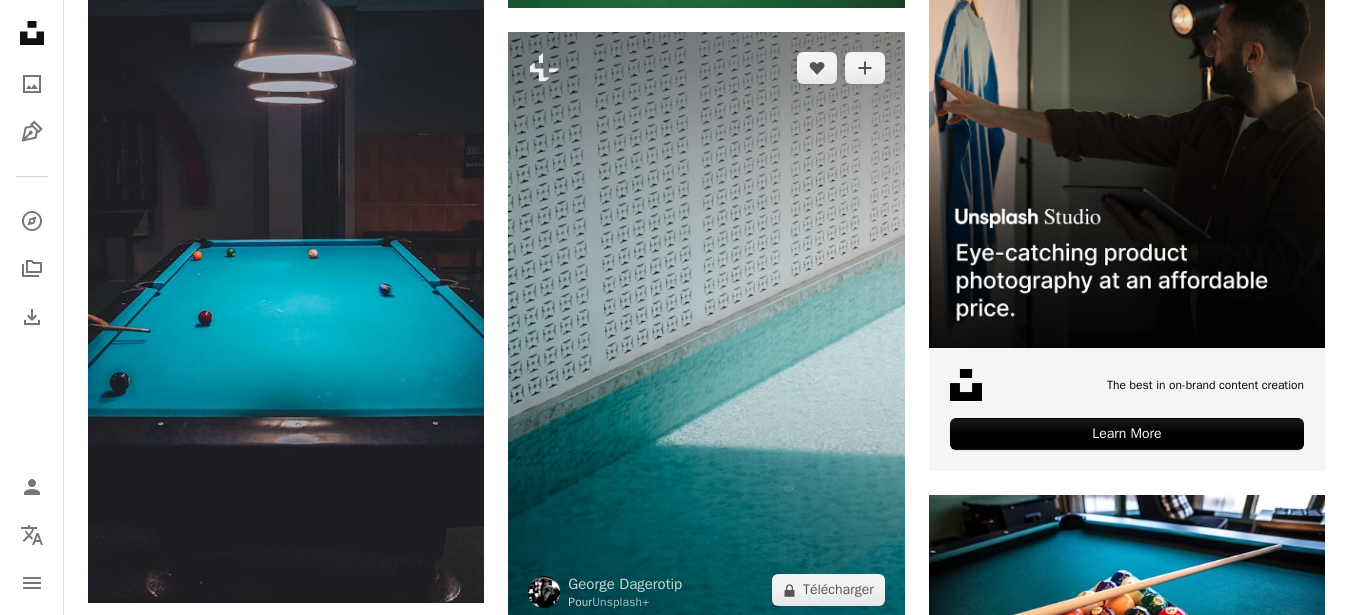 scroll, scrollTop: 7650, scrollLeft: 0, axis: vertical 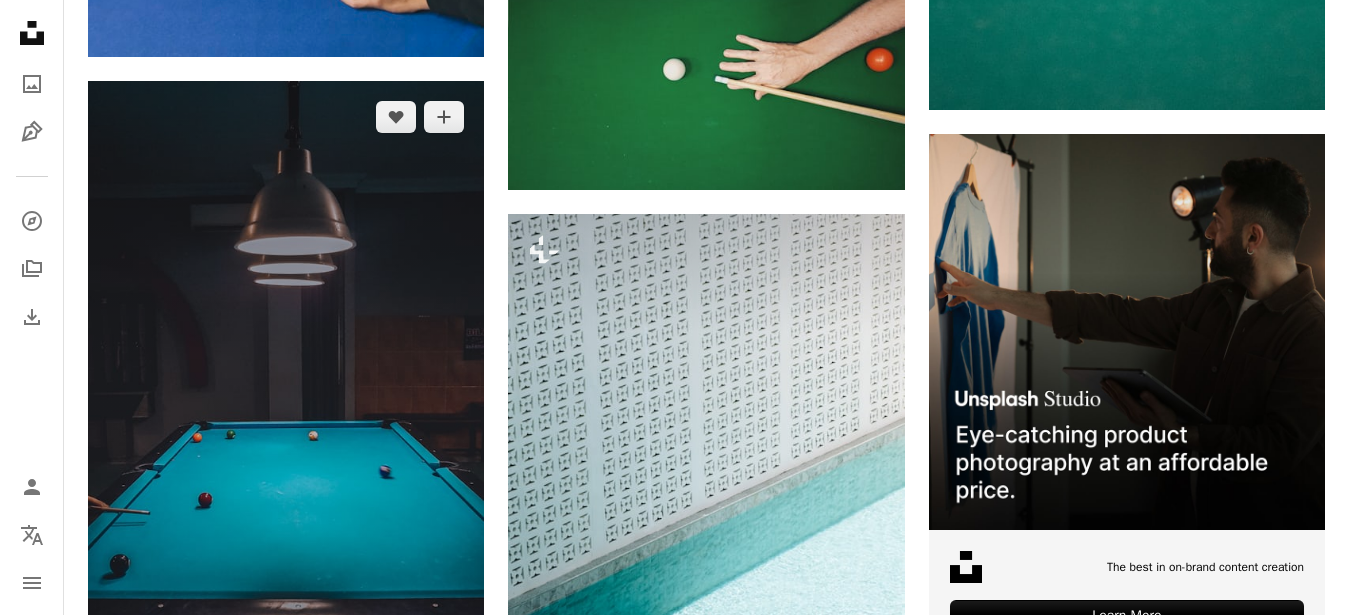 click at bounding box center [286, 433] 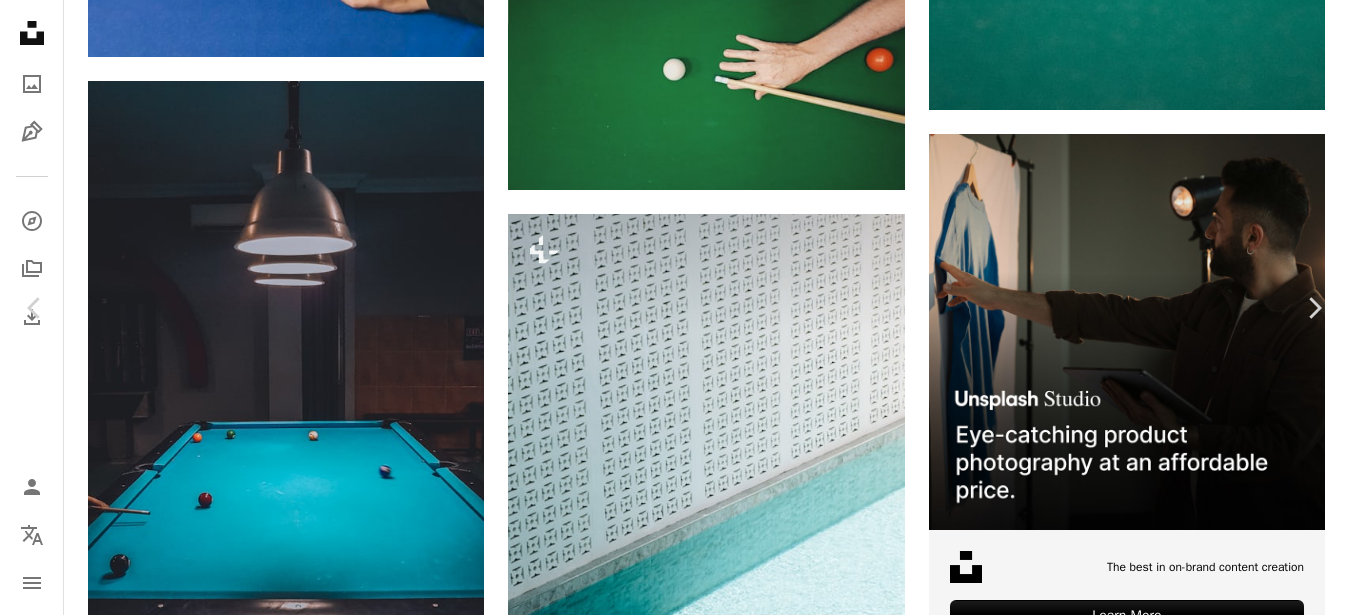 scroll, scrollTop: 0, scrollLeft: 0, axis: both 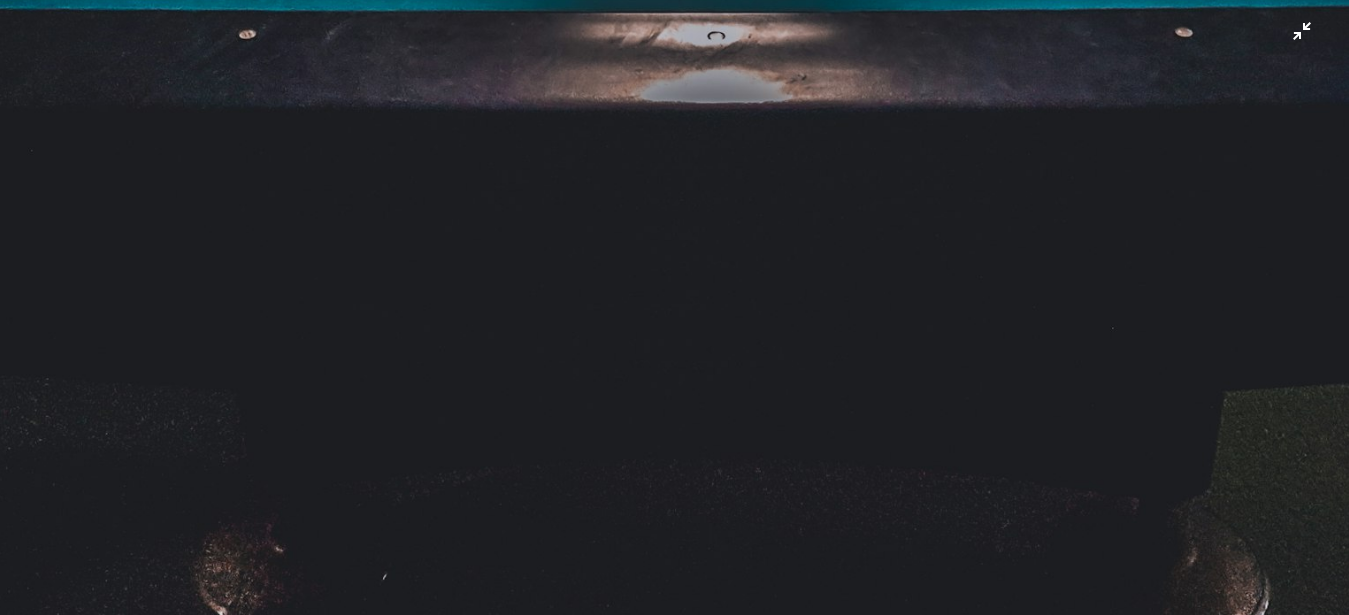 click at bounding box center [674, -555] 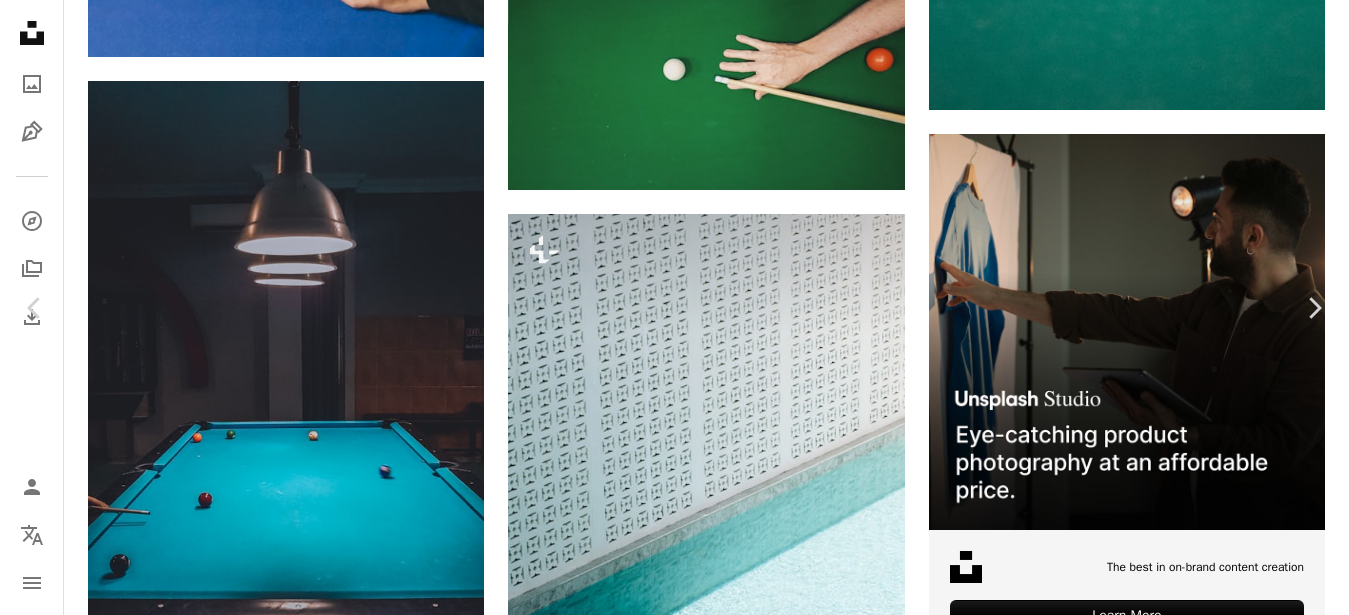 click on "An X shape Chevron left Chevron right [FIRST] [LAST] [FIRST][LAST] A heart A plus sign Télécharger gratuitement Chevron down Zoom in Vues 1 055 949 Téléchargements 7 748 A forward-right arrow Partager Info icon Infos More Actions Calendar outlined Publiée le 6 décembre 2018 Camera samsung, SM-G935F Safety Utilisation gratuite sous la Licence Unsplash bleu chambre mobilier table sarcelle dedans table de billard jacuzzi baignoire salle de billard Arrière-plans Parcourez des images premium sur iStock | - 20 % avec le code UNSPLASH20 Rendez-vous sur iStock ↗ Images associées A heart A plus sign [FIRST] [LAST] Disponible à l’embauche A checkmark inside of a circle Arrow pointing down A heart A plus sign [FIRST] [LAST] Disponible à l’embauche A checkmark inside of a circle Arrow pointing down A heart A plus sign [FIRST] [LAST] Disponible à l’embauche A checkmark inside of a circle Arrow pointing down A heart A plus sign [FIRST] [LAST] Disponible à l’embauche A heart A heart" at bounding box center [674, 24399] 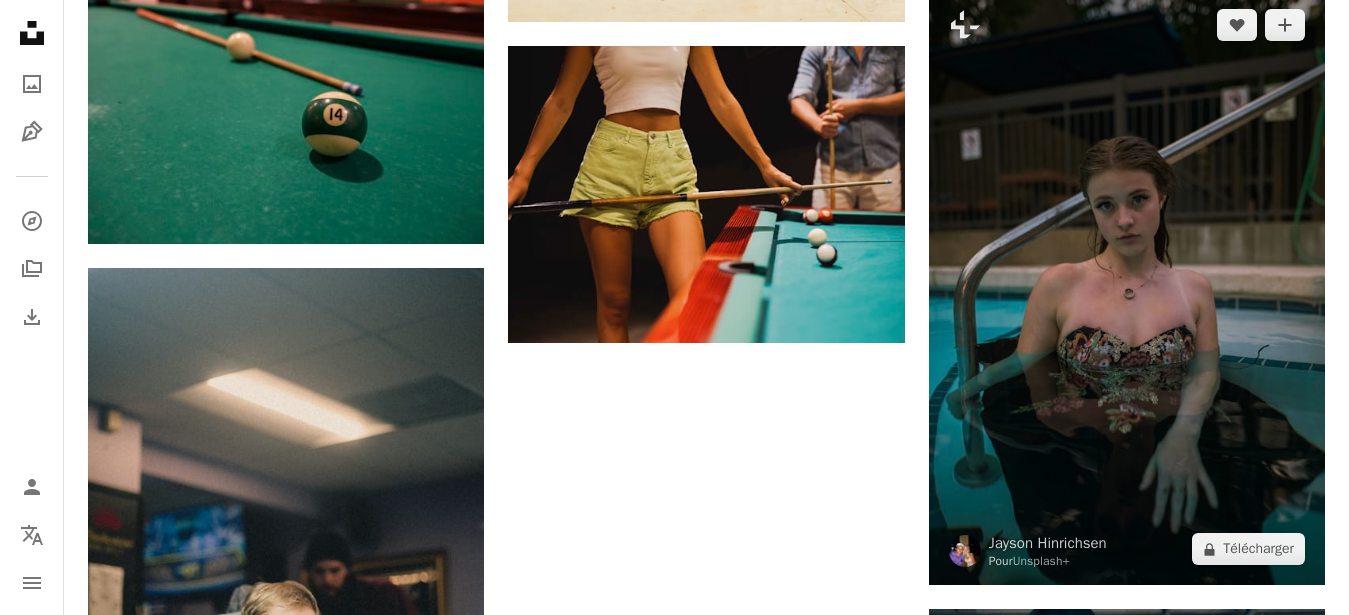 scroll, scrollTop: 30600, scrollLeft: 0, axis: vertical 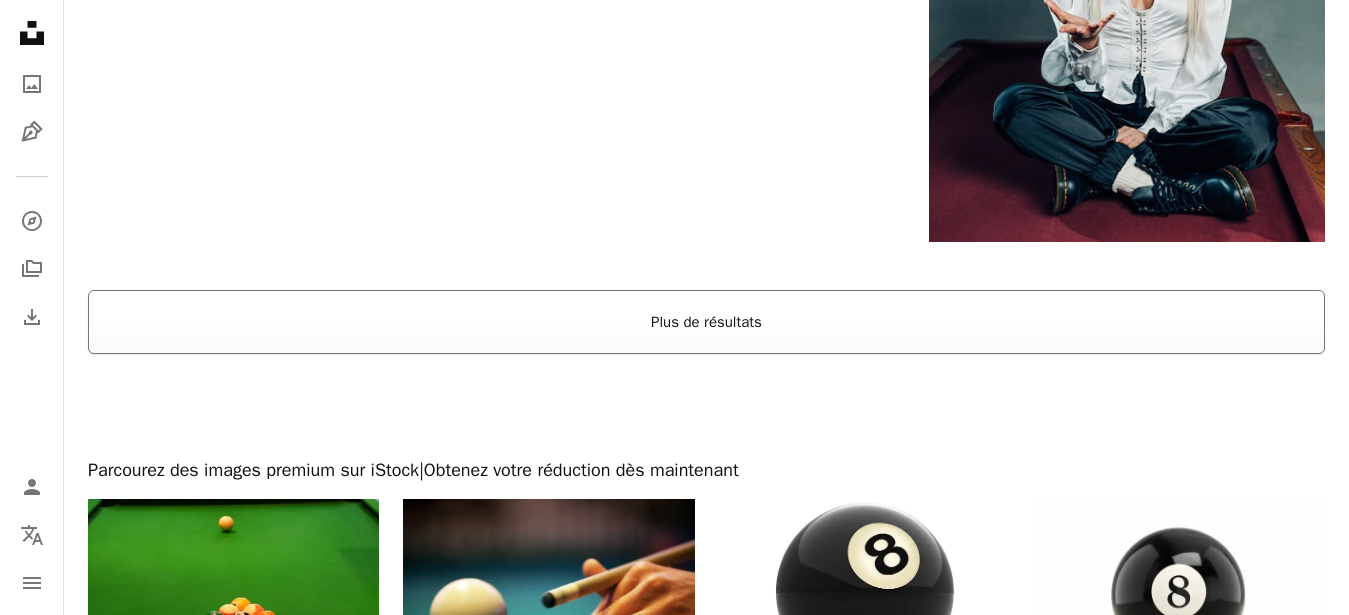 click on "Plus de résultats" at bounding box center (706, 322) 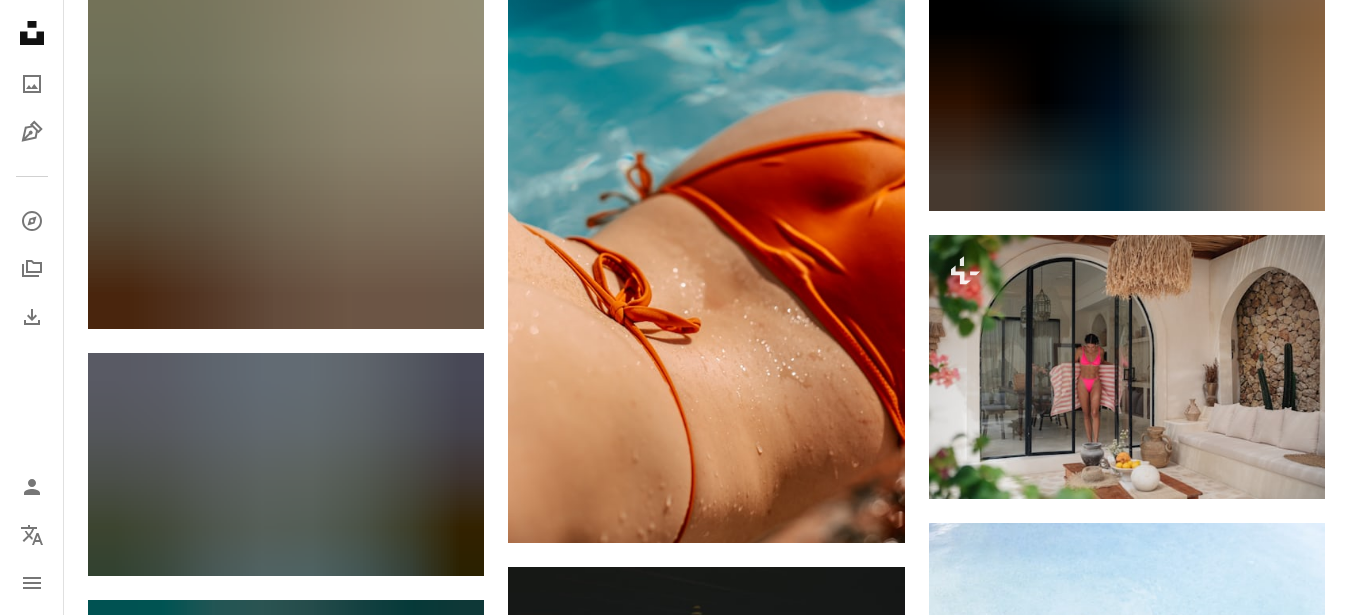 scroll, scrollTop: 19380, scrollLeft: 0, axis: vertical 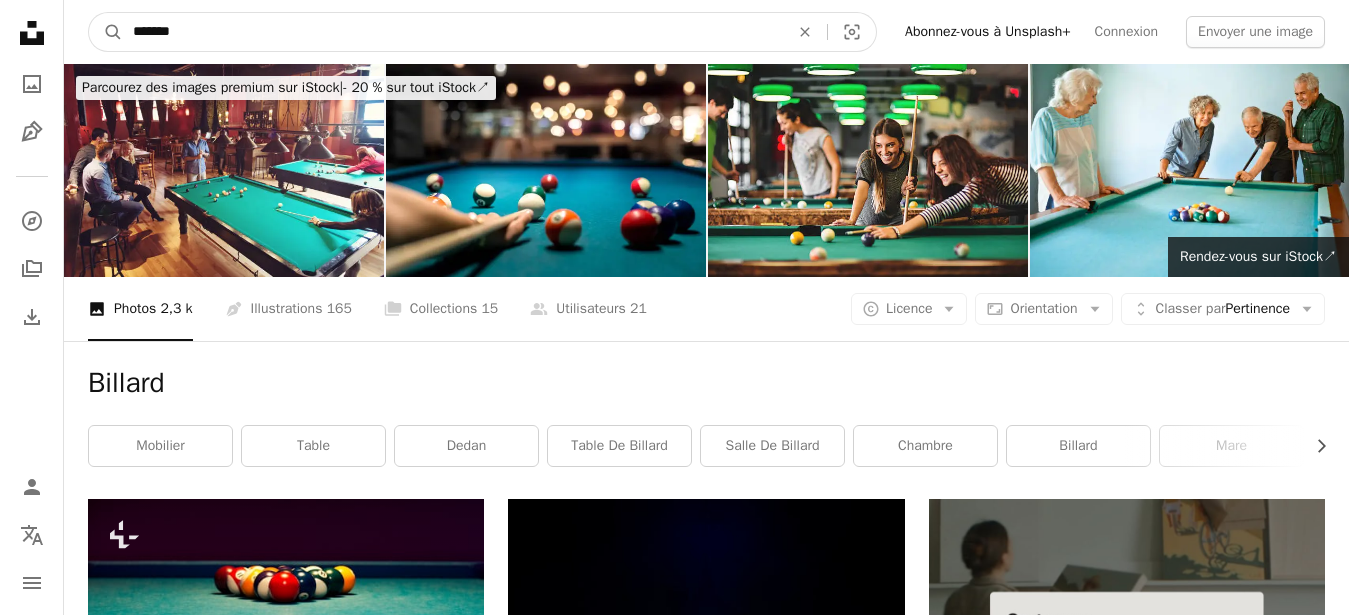 click on "*******" at bounding box center [453, 32] 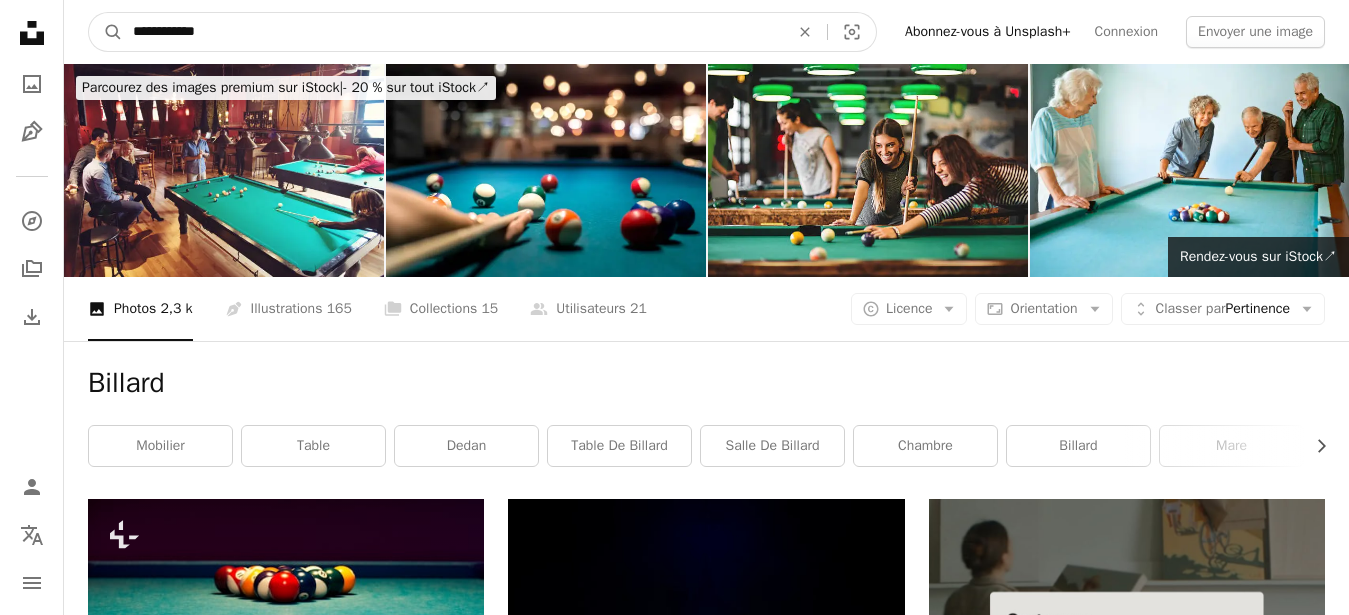 type on "**********" 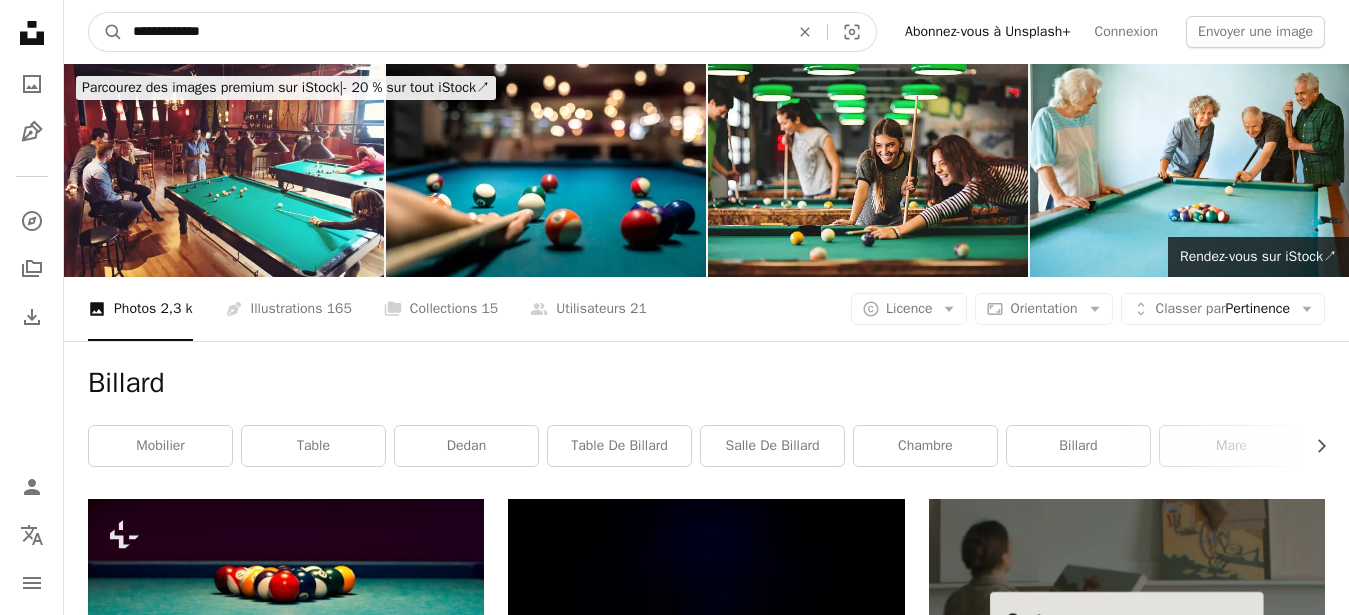 click on "A magnifying glass" at bounding box center [106, 32] 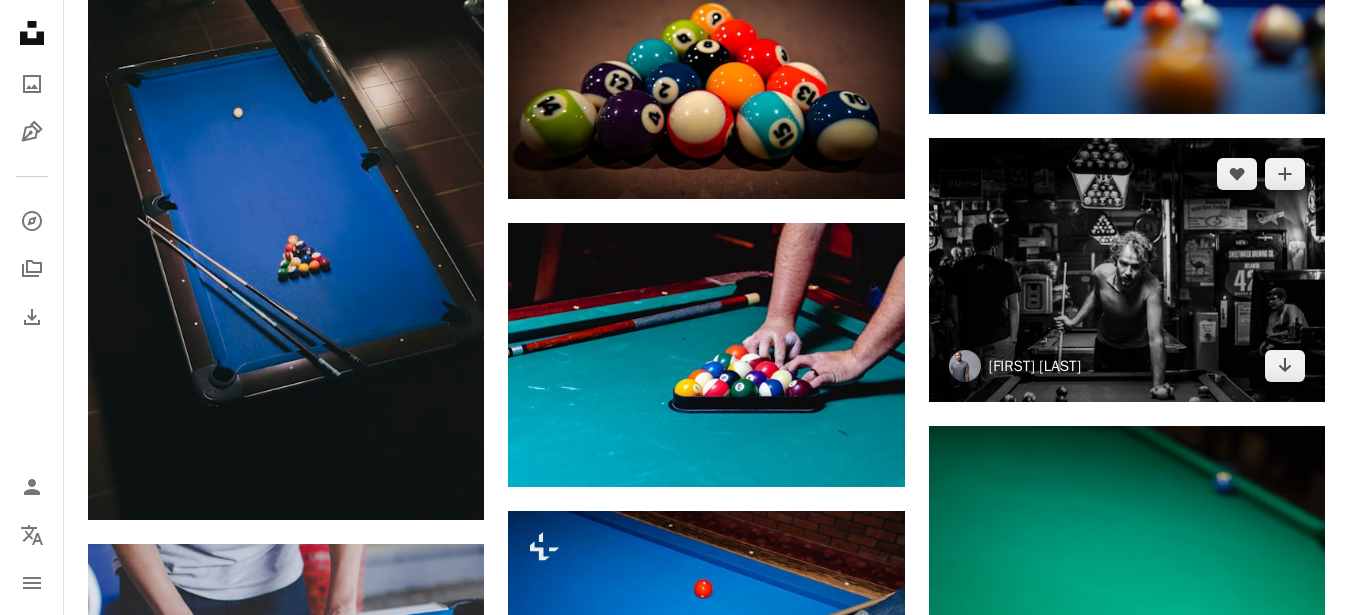 scroll, scrollTop: 1530, scrollLeft: 0, axis: vertical 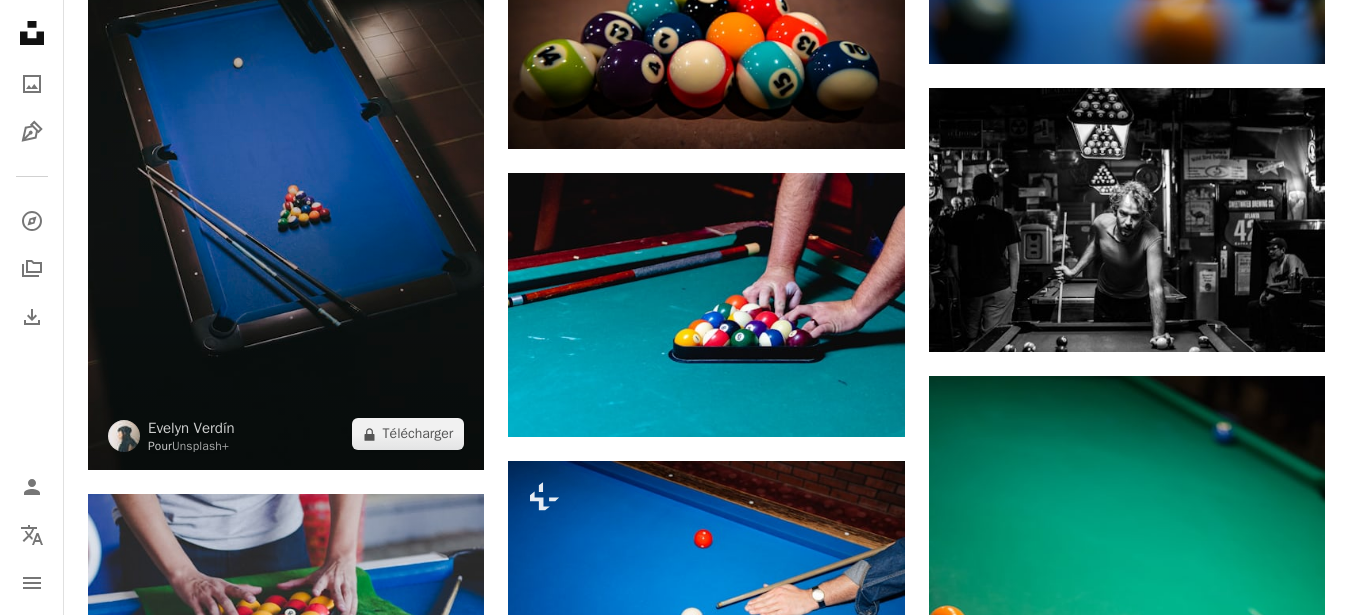 click at bounding box center (286, 173) 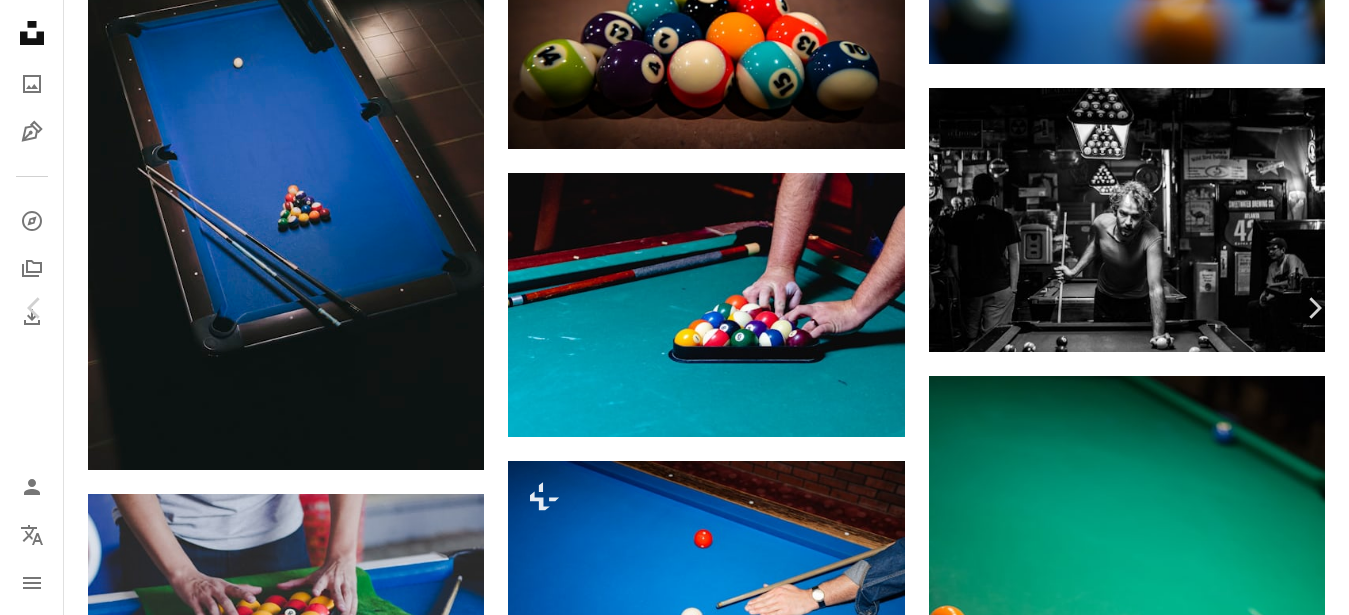 scroll, scrollTop: 2300, scrollLeft: 0, axis: vertical 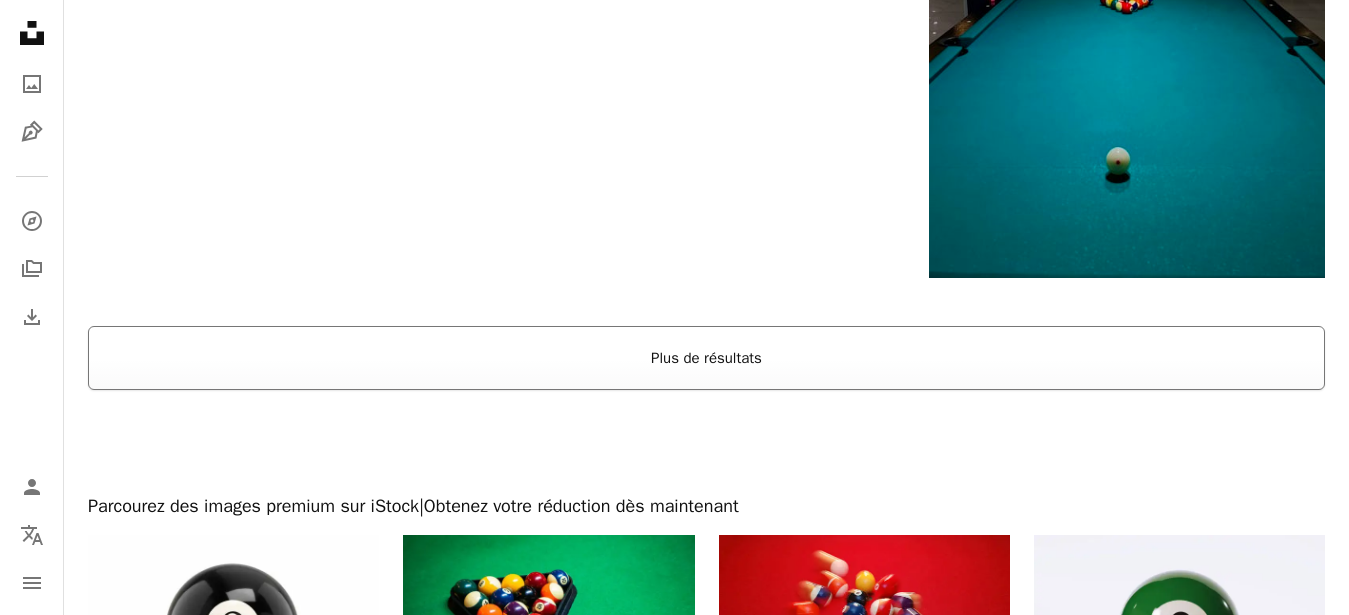 click on "Plus de résultats" at bounding box center [706, 358] 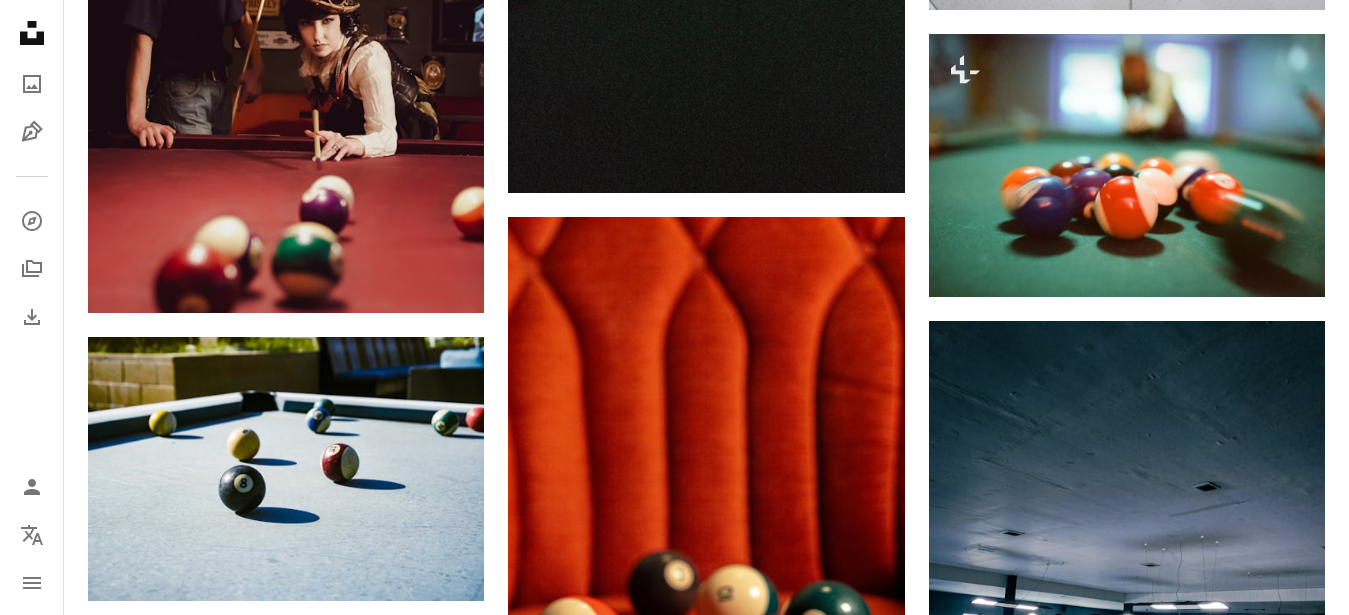 scroll, scrollTop: 7650, scrollLeft: 0, axis: vertical 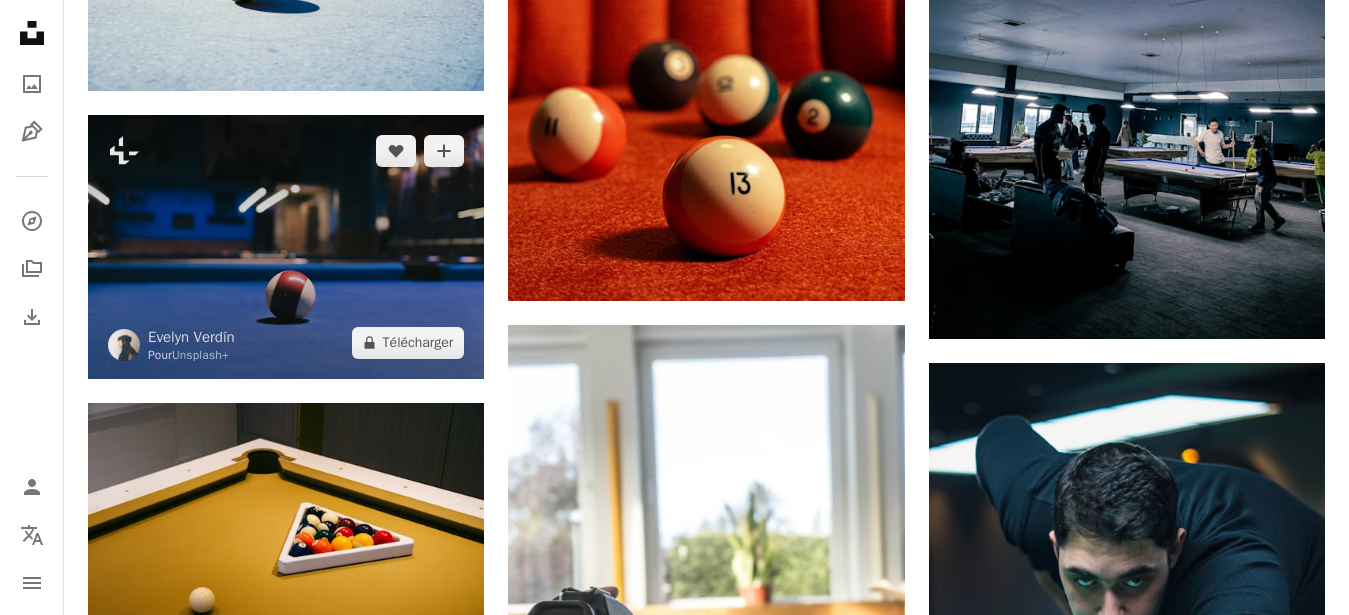 click at bounding box center (286, 247) 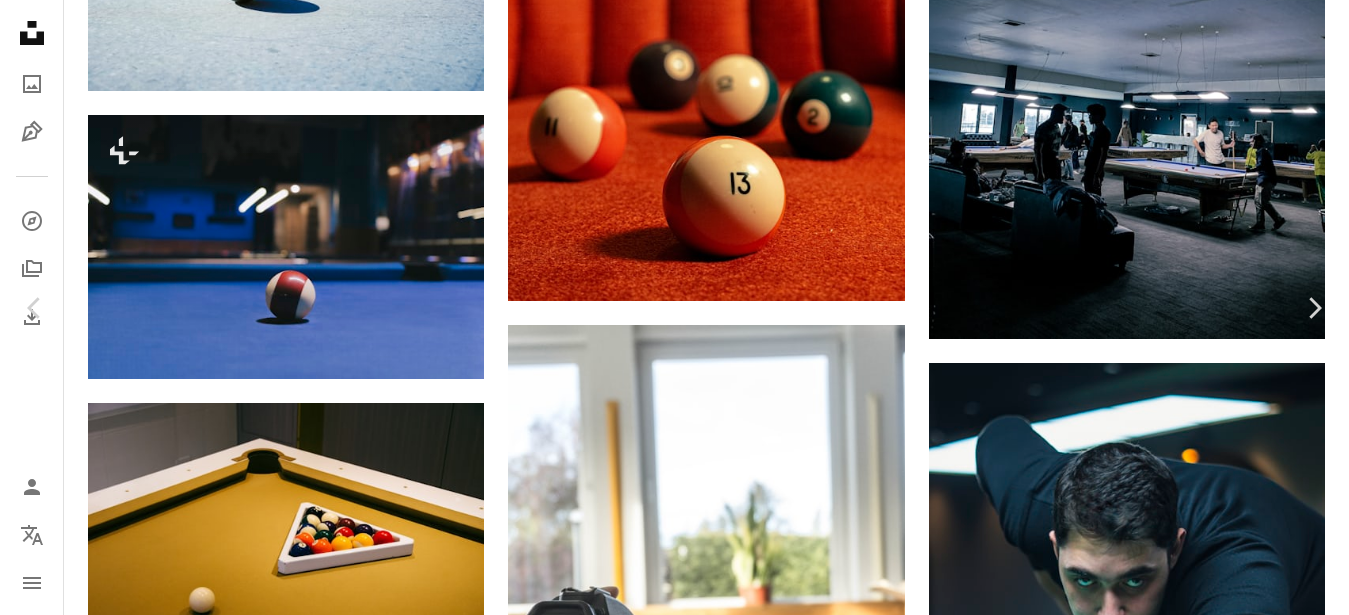 scroll, scrollTop: 1726, scrollLeft: 0, axis: vertical 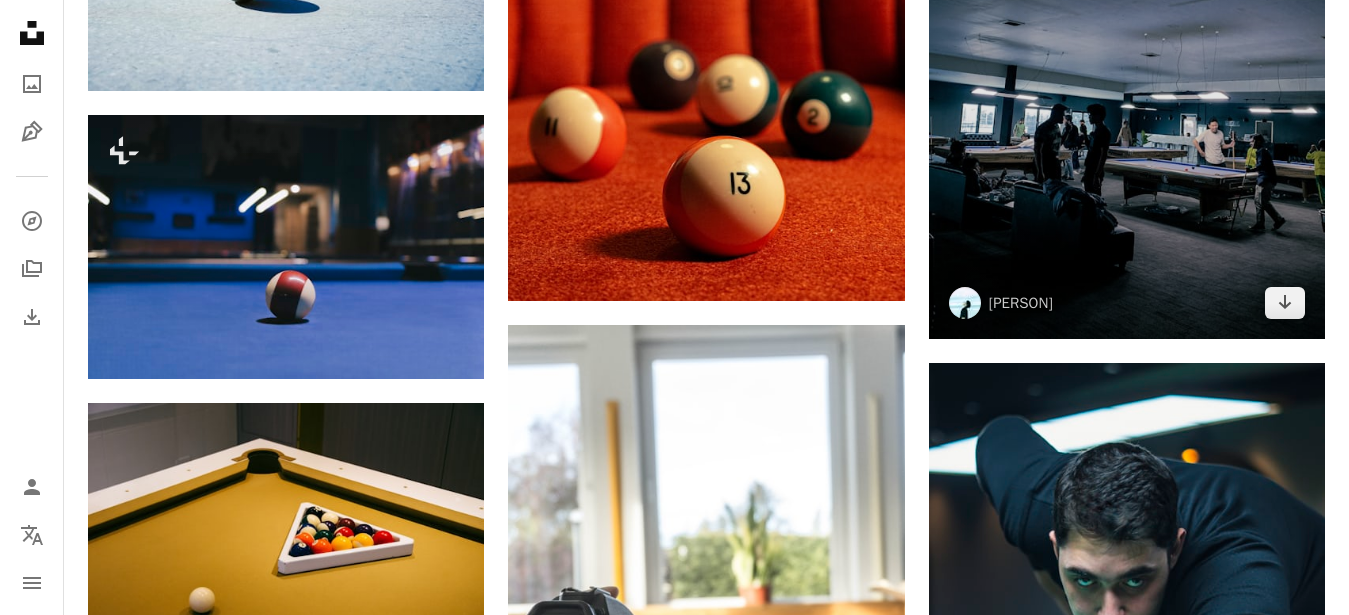 click at bounding box center [1127, 75] 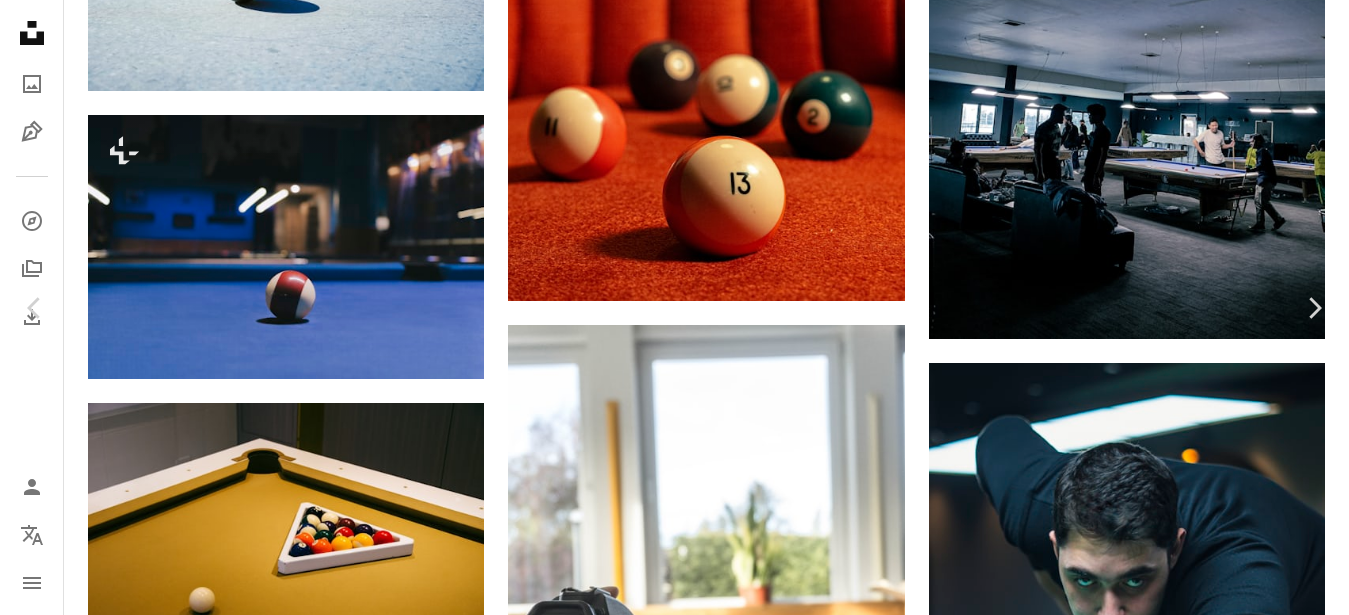 click on "An X shape Chevron left Chevron right [FIRST] [LAST] [FIRST][LAST] A heart A plus sign Télécharger gratuitement Chevron down Zoom in Vues 9 233 Téléchargements 94 A forward-right arrow Partager Info icon Infos More Actions Calendar outlined Publiée le 17 août 2024 Camera Apple, iPhone XS Max Safety Utilisation gratuite sous la Licence Unsplash papier peint arrière-plan fond d'écran hd complet Fond d’écran pour mobile 1,000,000+ Images Gratuites gens mare se détendre social jeune garçon jeune activité billard billard salle de billard homme humain adulte mobilier mâle Images Creative Commons Parcourez des images premium sur iStock | - 20 % avec le code UNSPLASH20 Rendez-vous sur iStock ↗ Images associées A heart A plus sign [FIRST] [LAST] Disponible à l’embauche A checkmark inside of a circle Arrow pointing down A heart A plus sign [FIRST] [LAST] Disponible à l’embauche A checkmark inside of a circle Arrow pointing down A heart" at bounding box center [674, 4499] 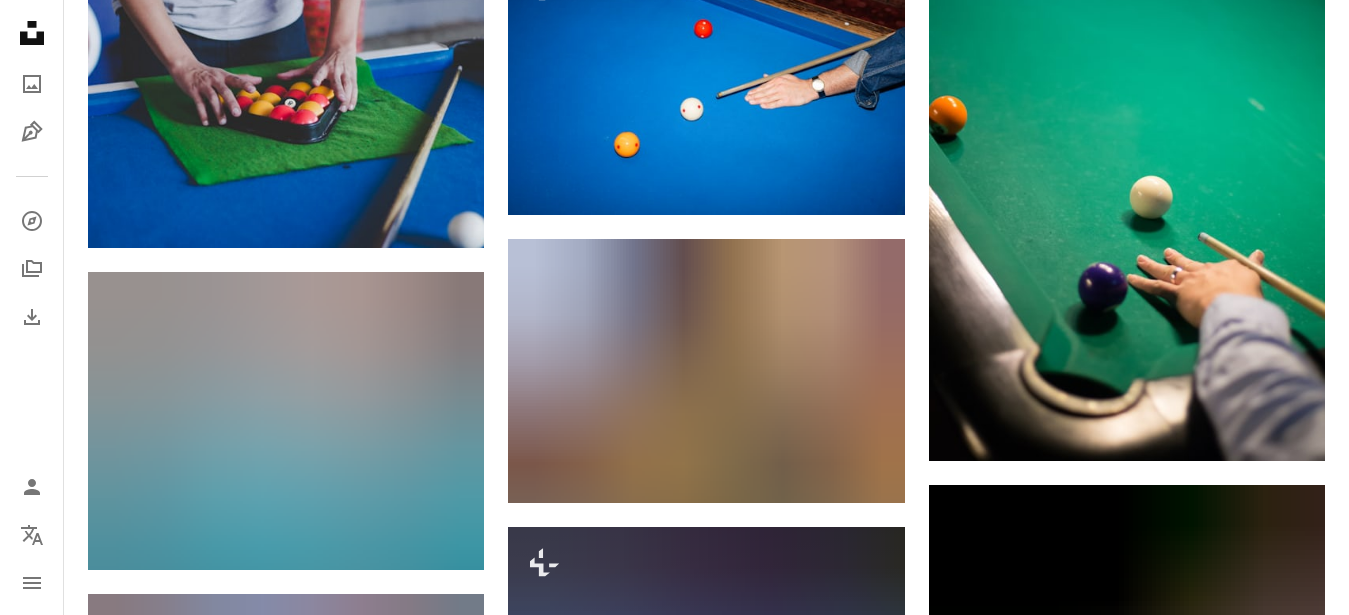 scroll, scrollTop: 0, scrollLeft: 0, axis: both 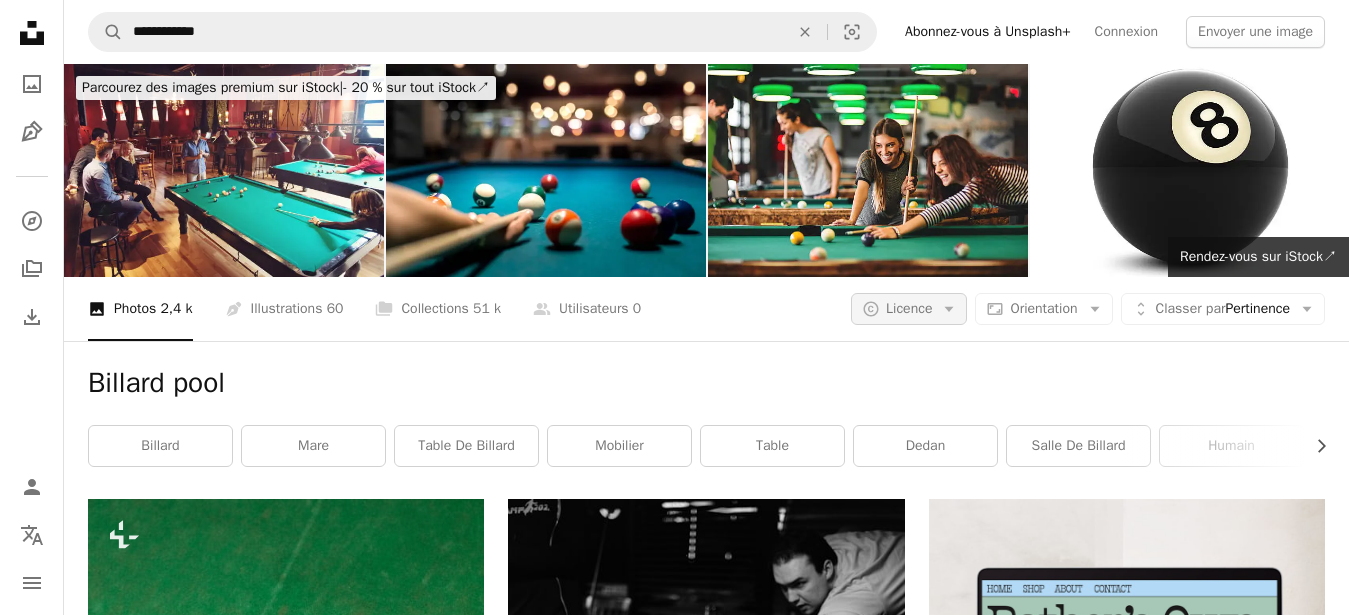 click on "Arrow down" 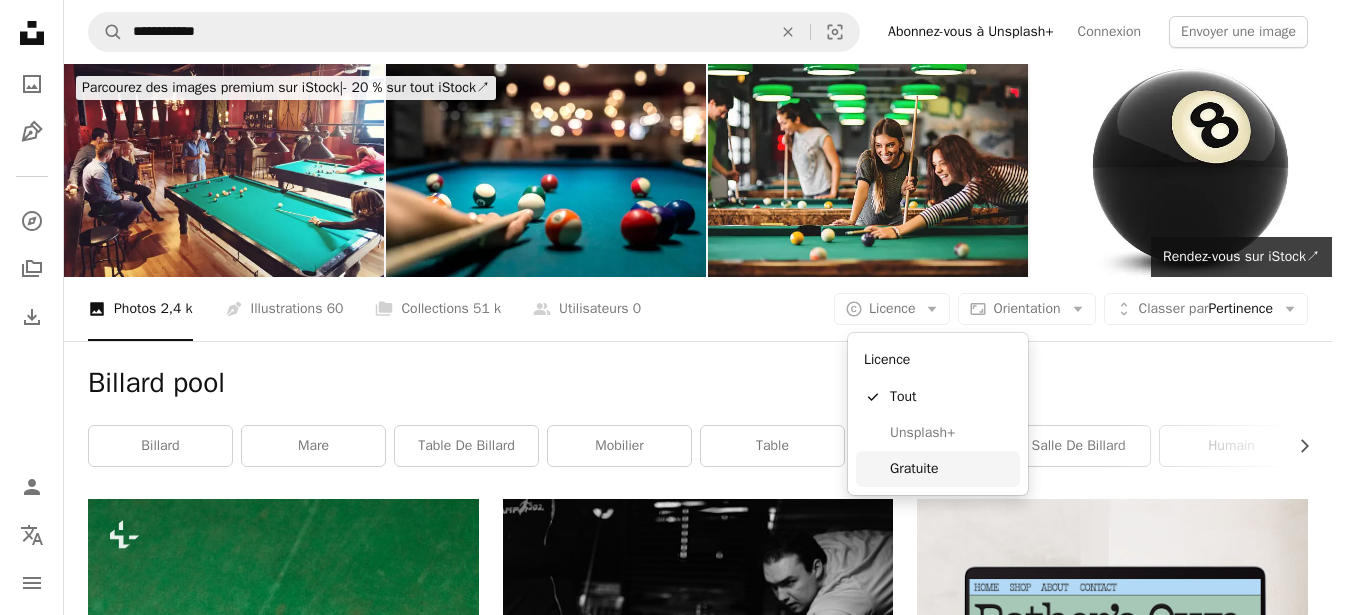 click on "Gratuite" at bounding box center [951, 469] 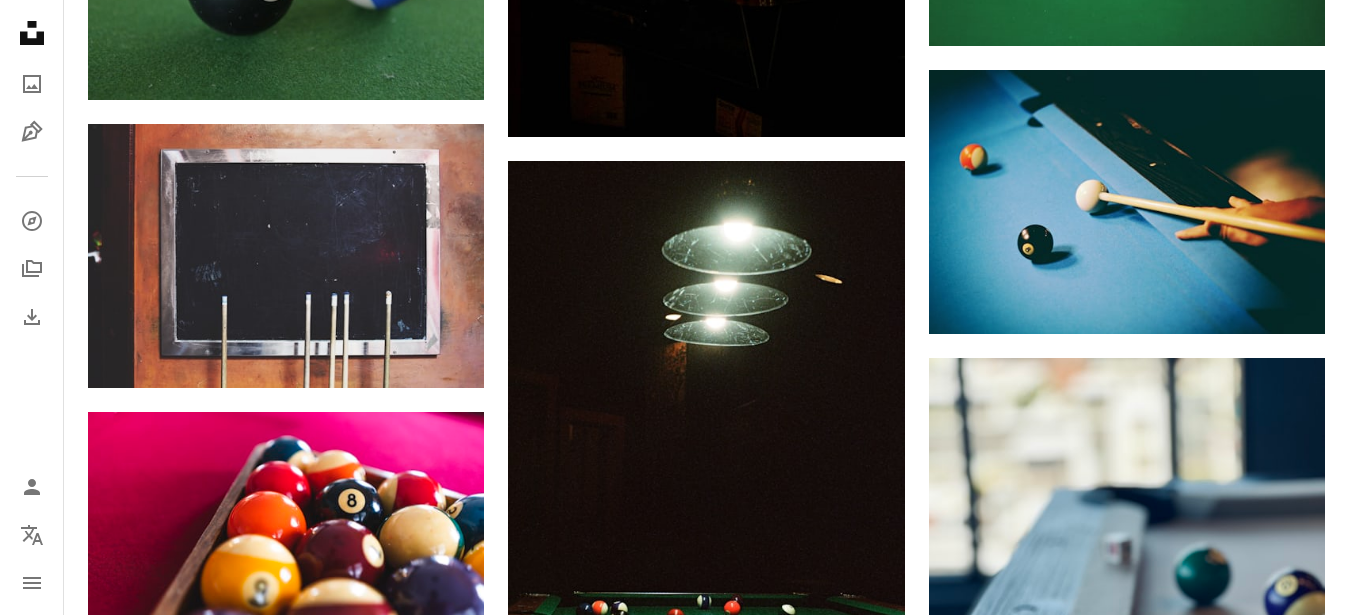scroll, scrollTop: 2764, scrollLeft: 0, axis: vertical 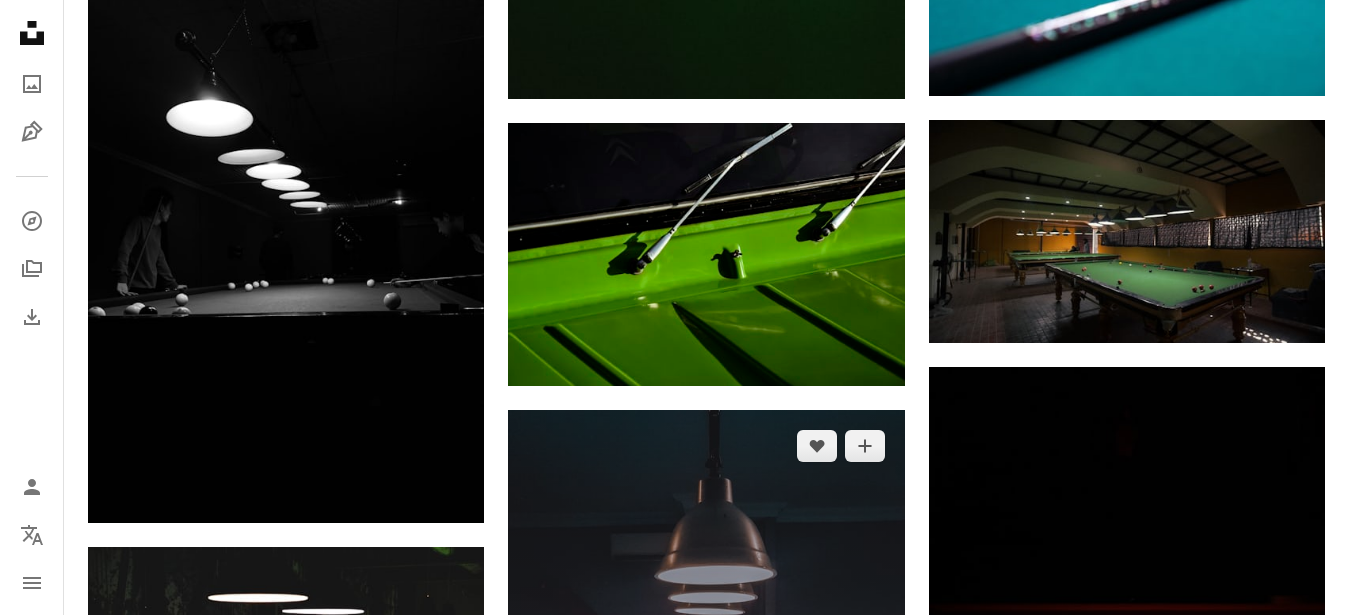 click at bounding box center (706, 762) 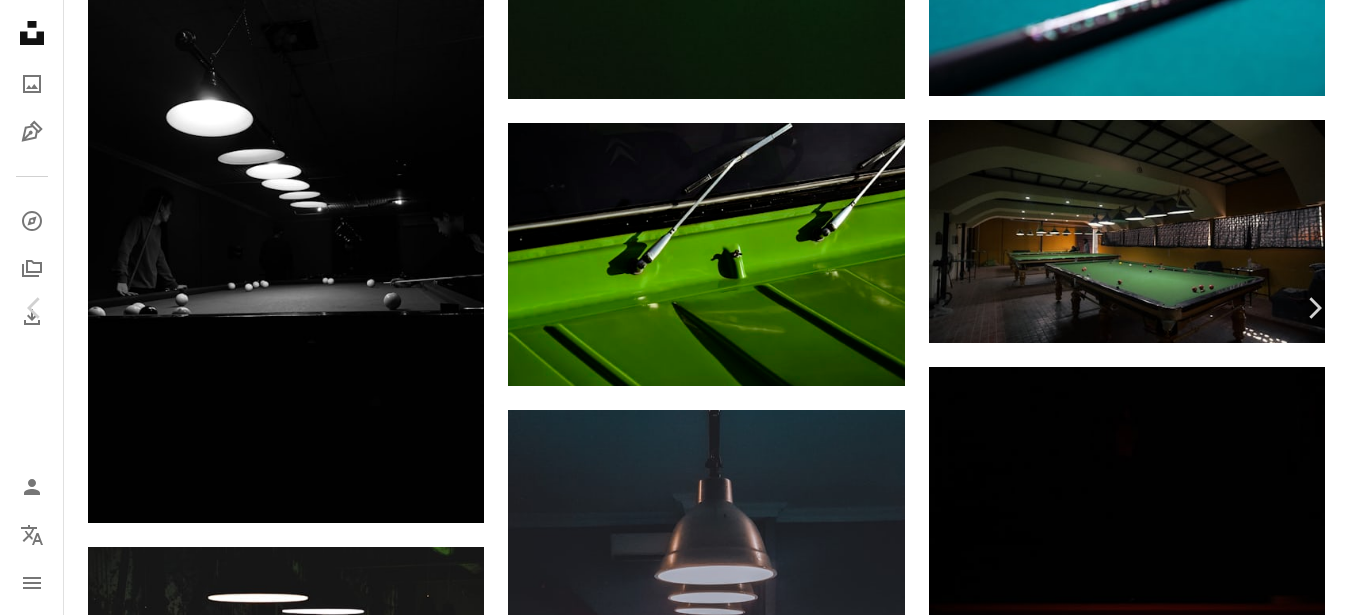 scroll, scrollTop: 2300, scrollLeft: 0, axis: vertical 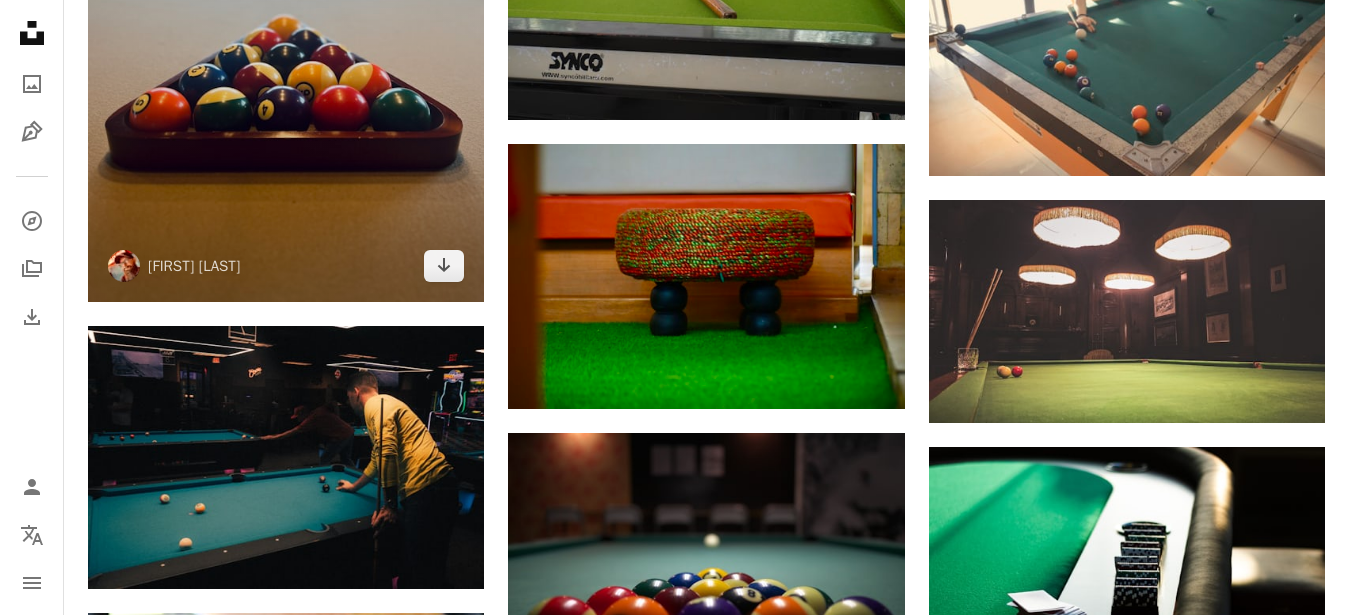 click at bounding box center (286, 37) 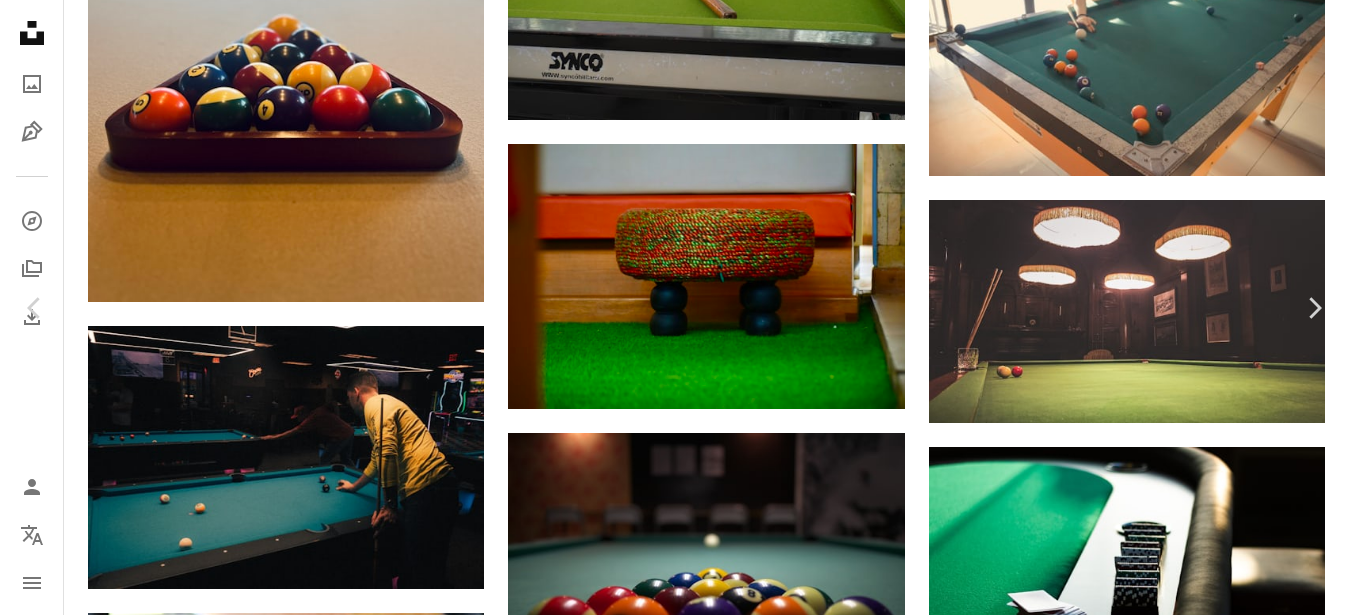 scroll, scrollTop: 1724, scrollLeft: 0, axis: vertical 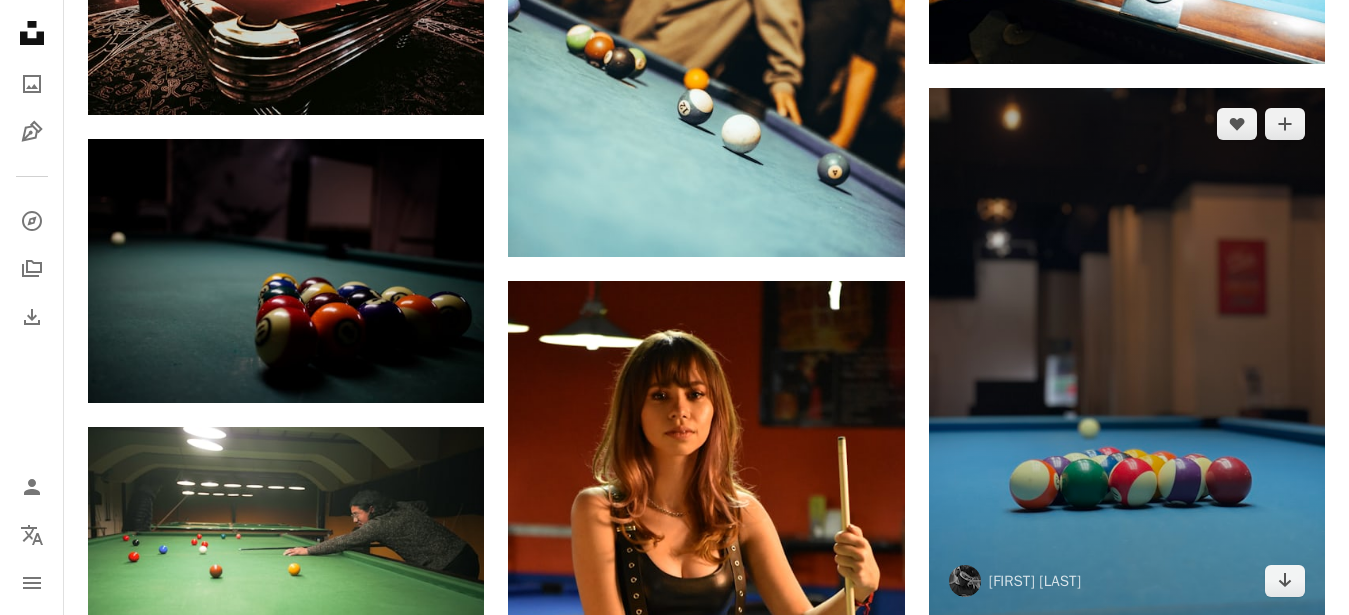 click at bounding box center [1127, 352] 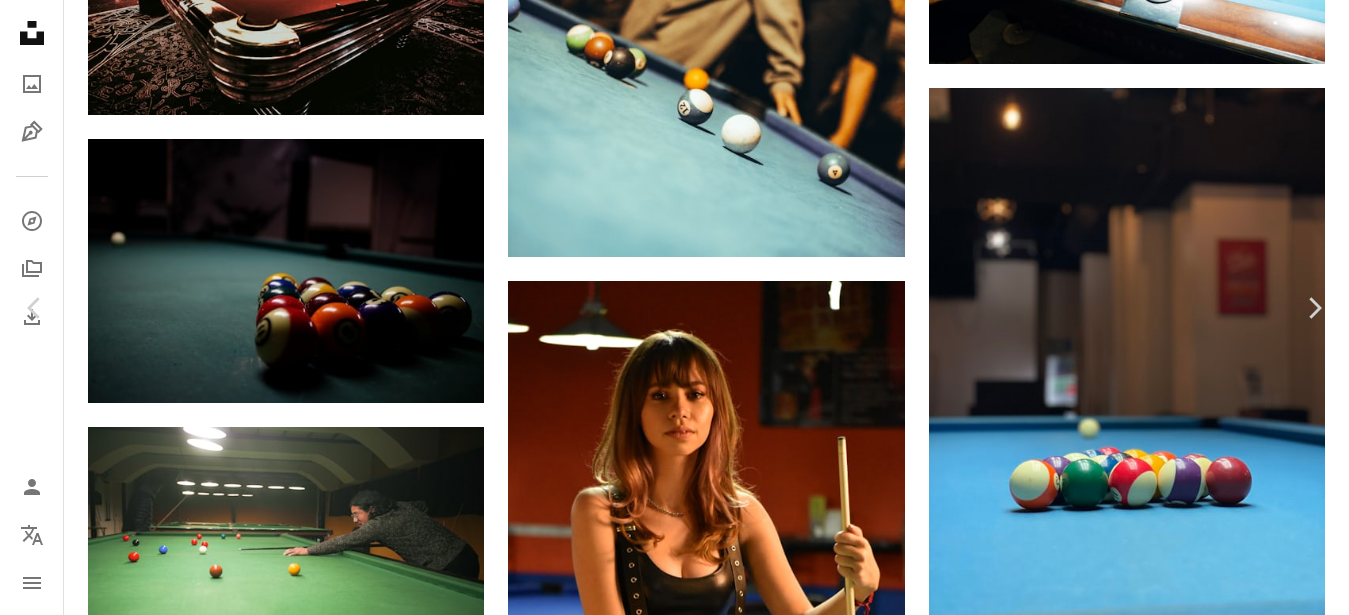 click on "Télécharger gratuitement" at bounding box center [1117, 3797] 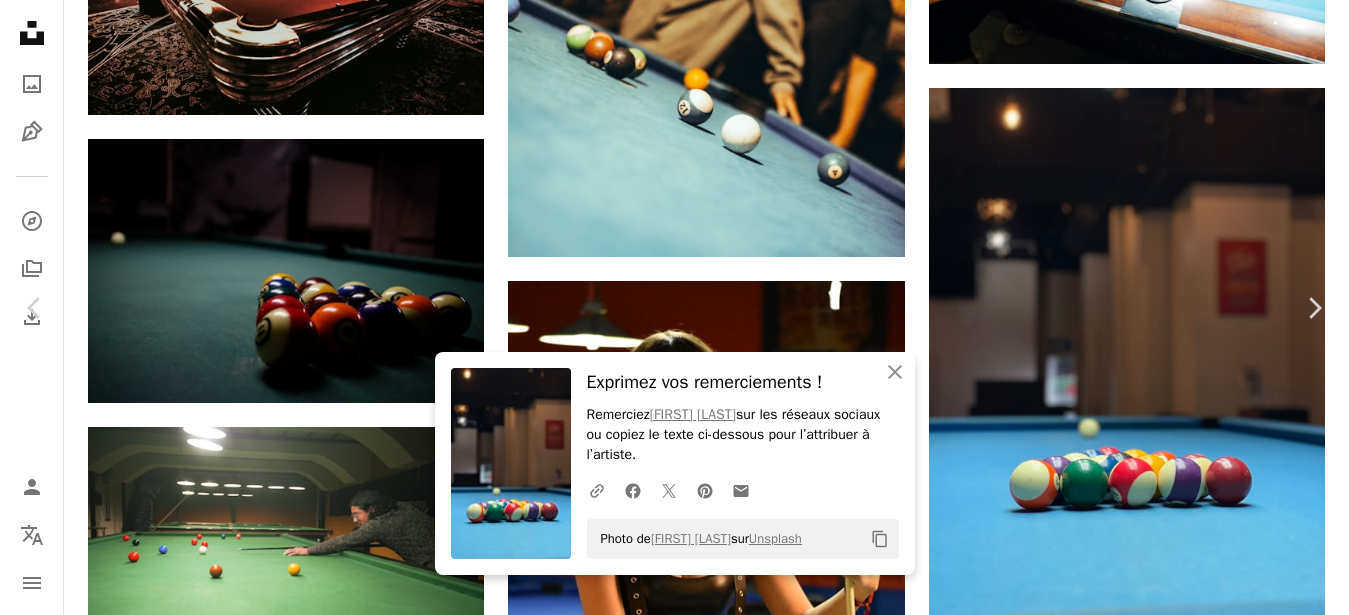 click on "Zoom in" at bounding box center [667, 4128] 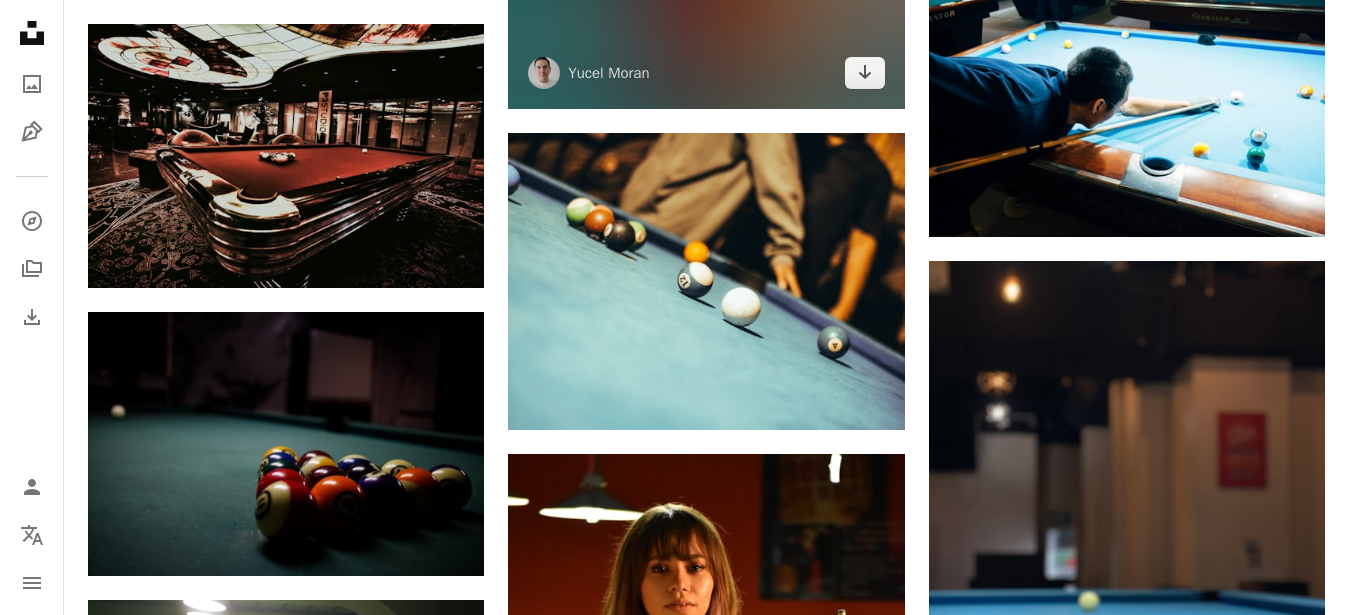 scroll, scrollTop: 21685, scrollLeft: 0, axis: vertical 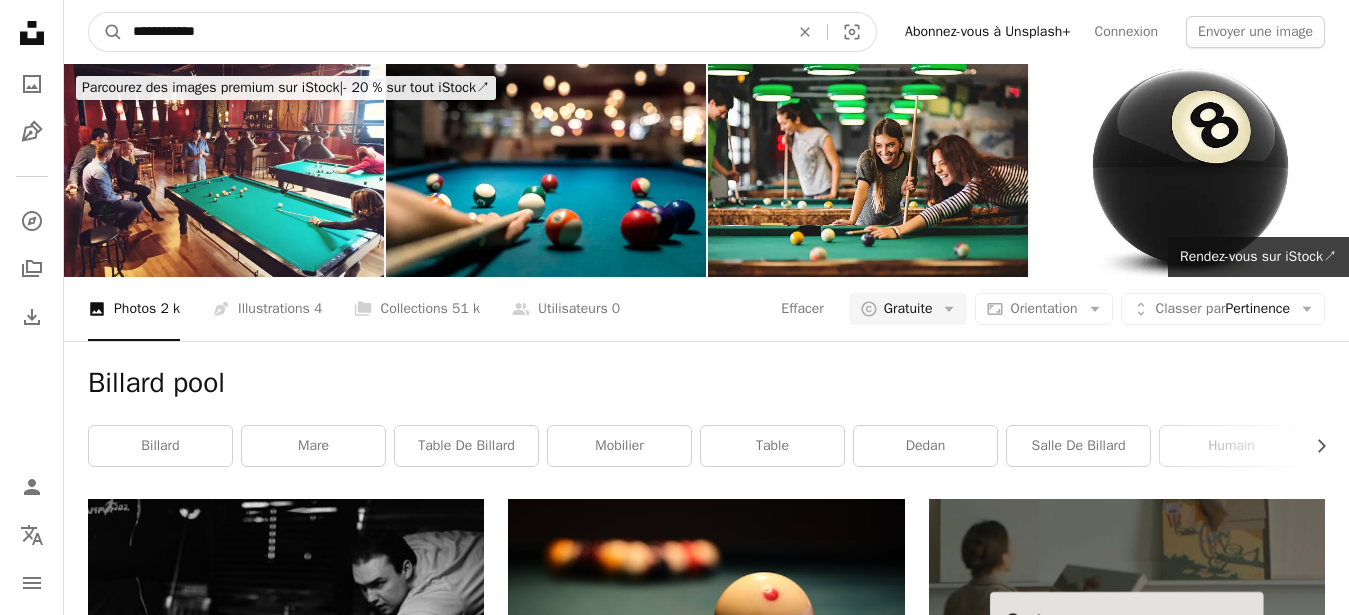 click on "**********" at bounding box center [453, 32] 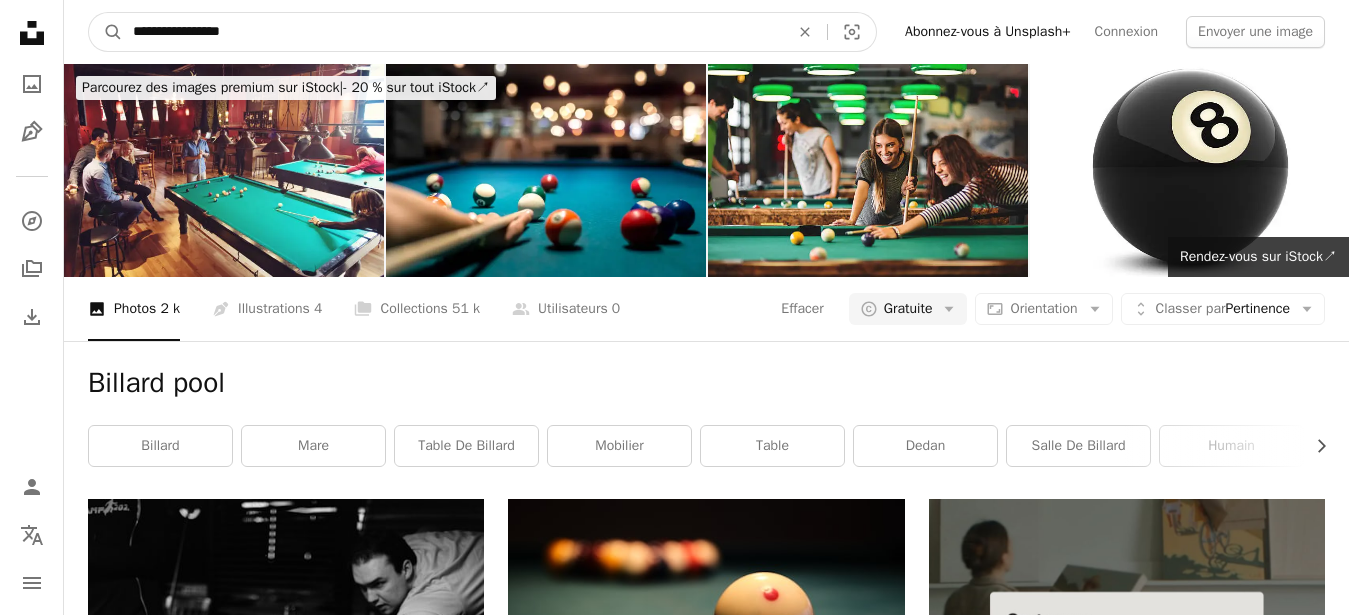 type on "**********" 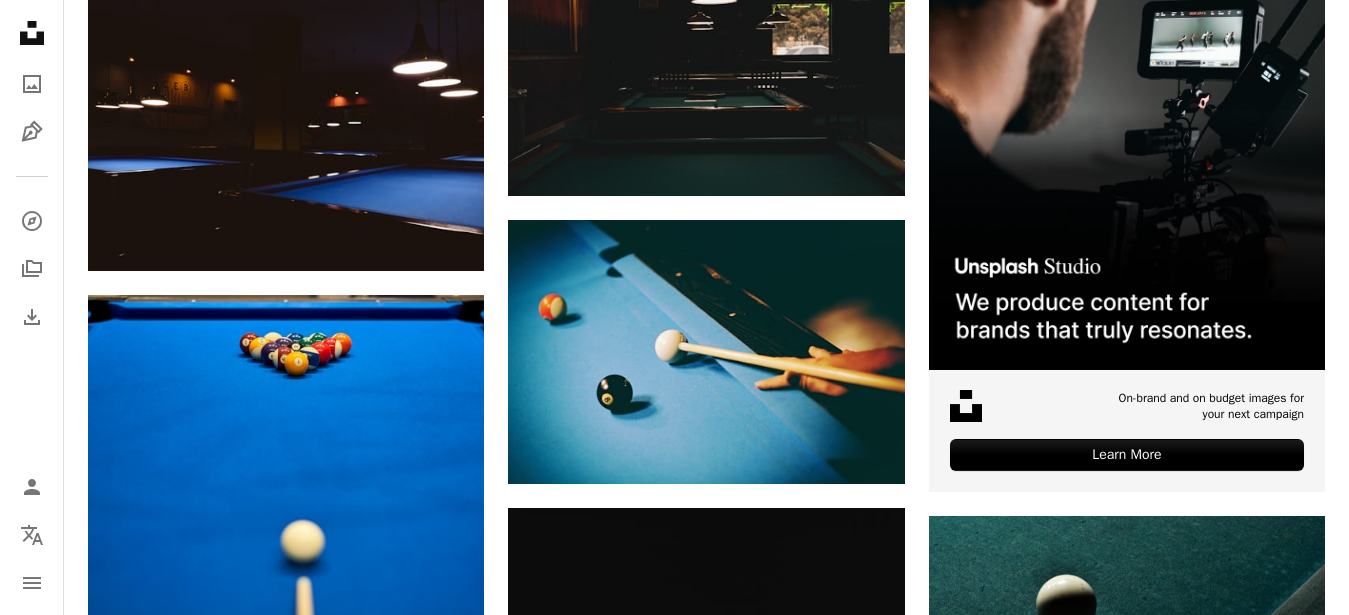scroll, scrollTop: 510, scrollLeft: 0, axis: vertical 